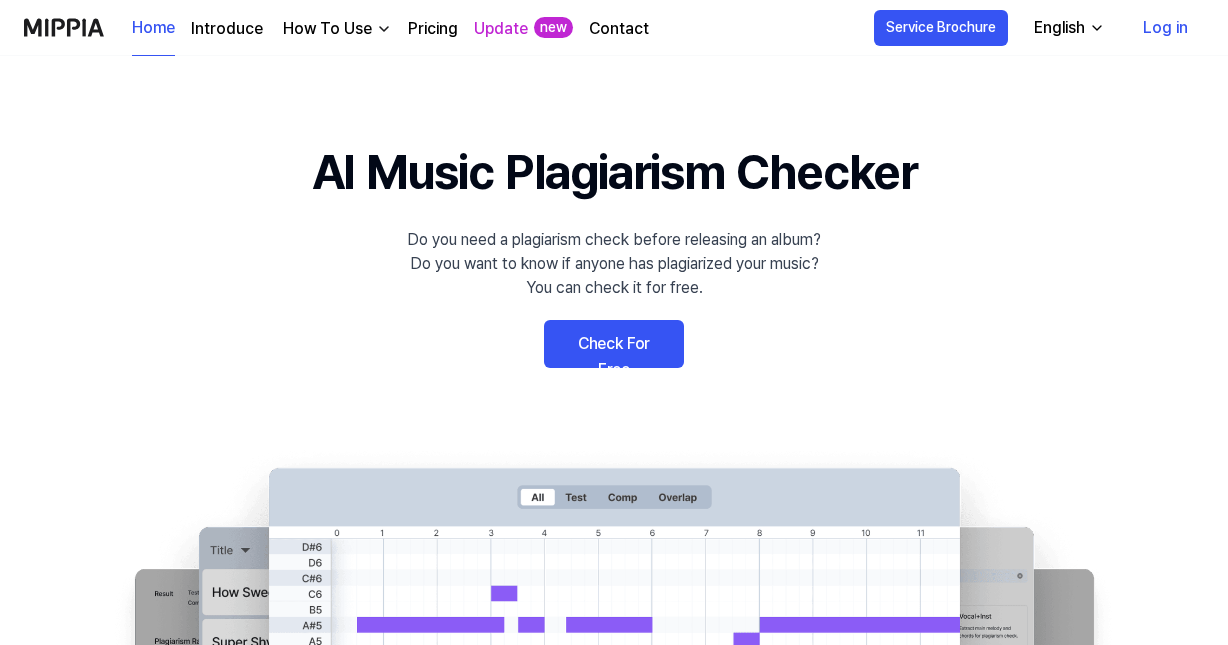 scroll, scrollTop: 0, scrollLeft: 0, axis: both 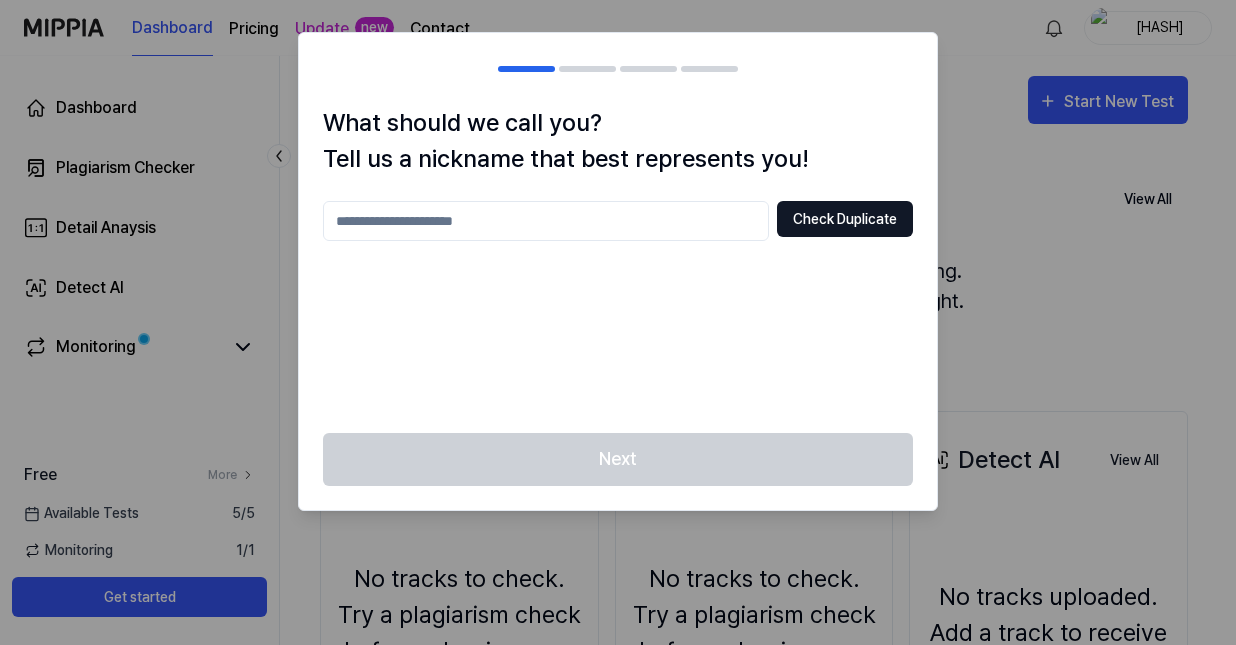 click on "Check Duplicate" at bounding box center (845, 219) 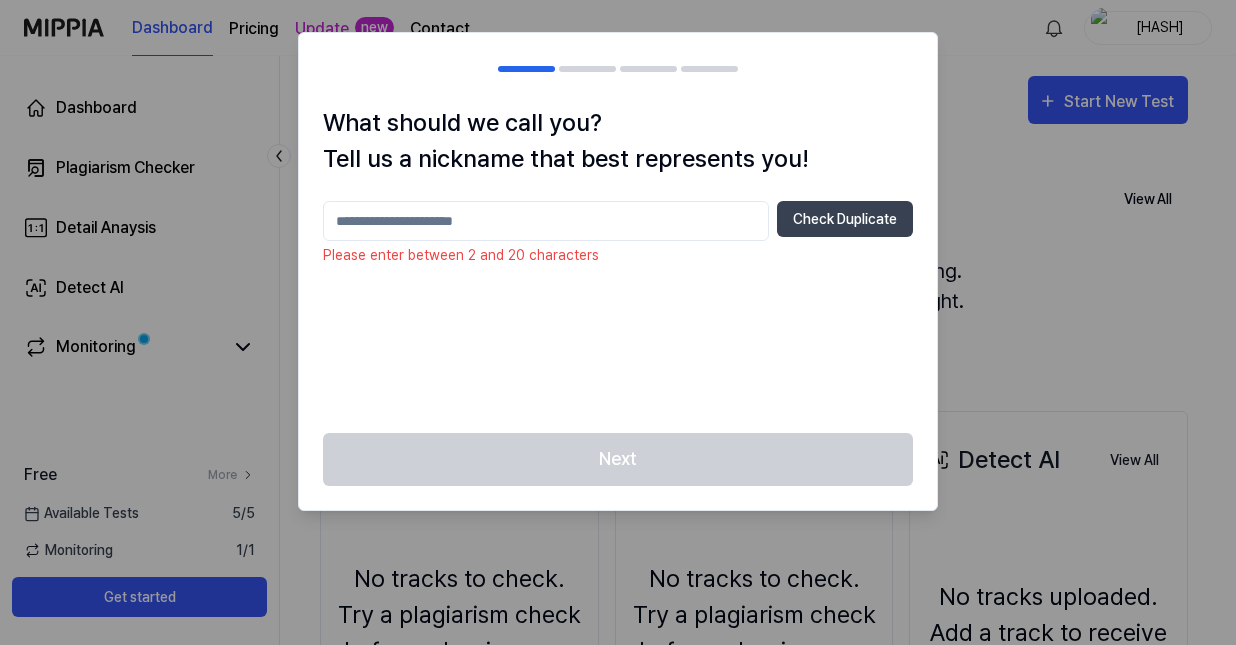 click at bounding box center [546, 221] 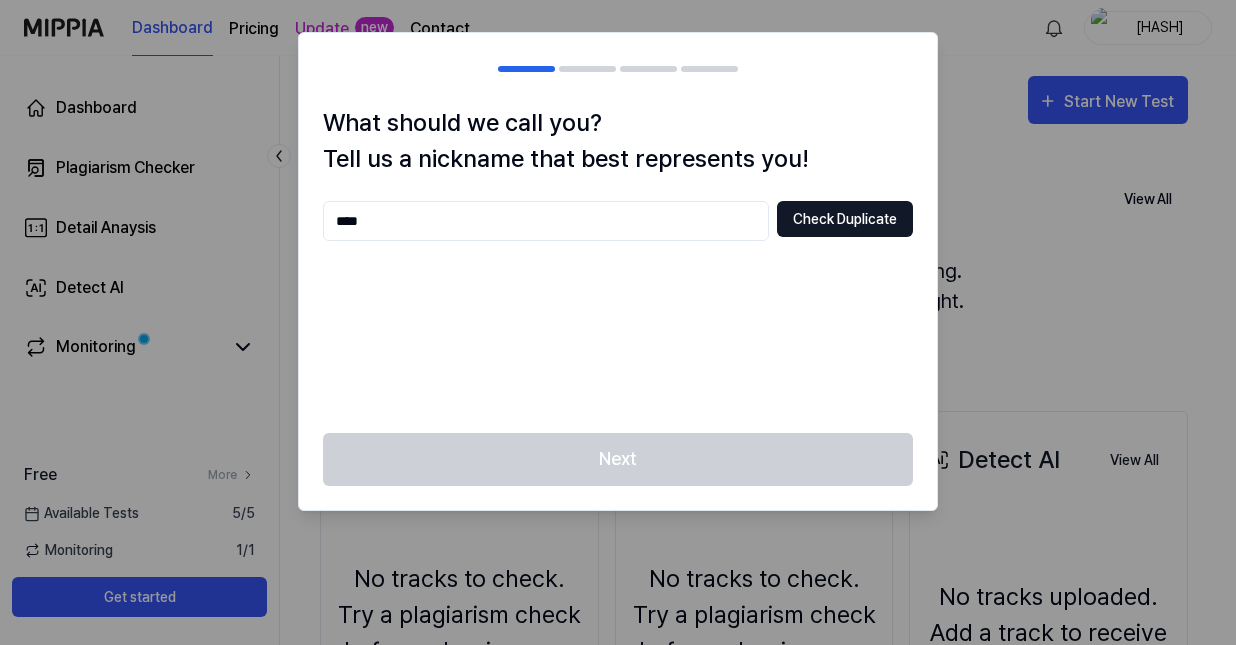 type on "****" 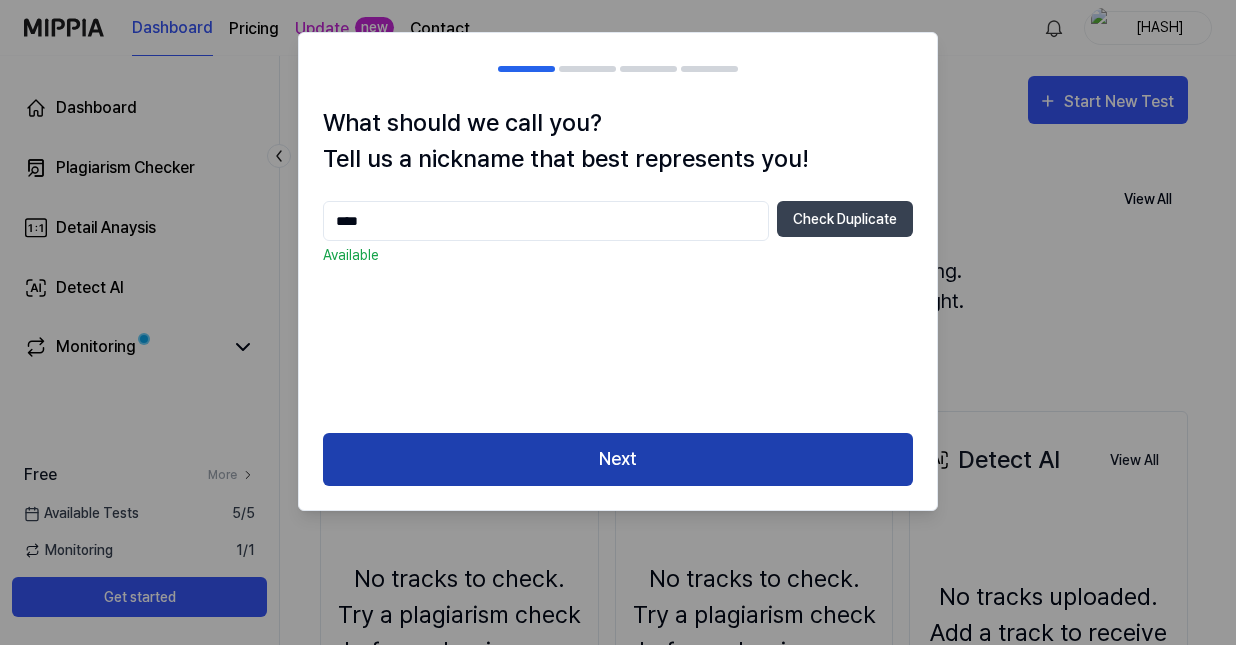 click on "Next" at bounding box center [618, 459] 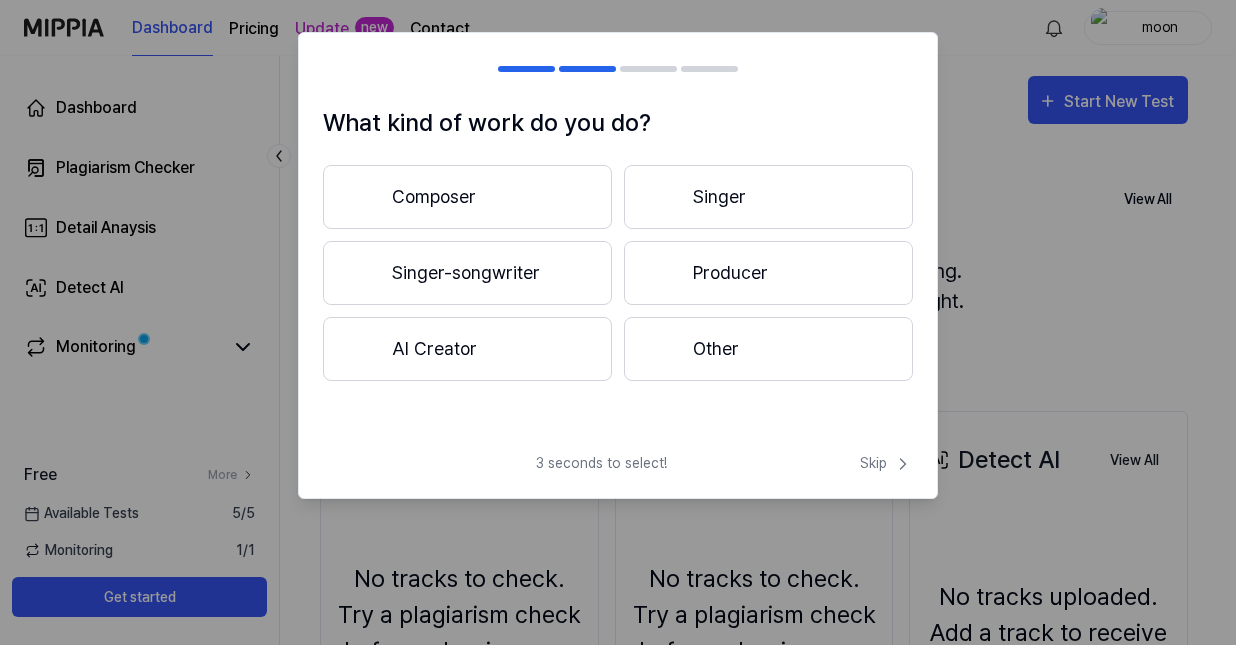 click on "Singer" at bounding box center (768, 197) 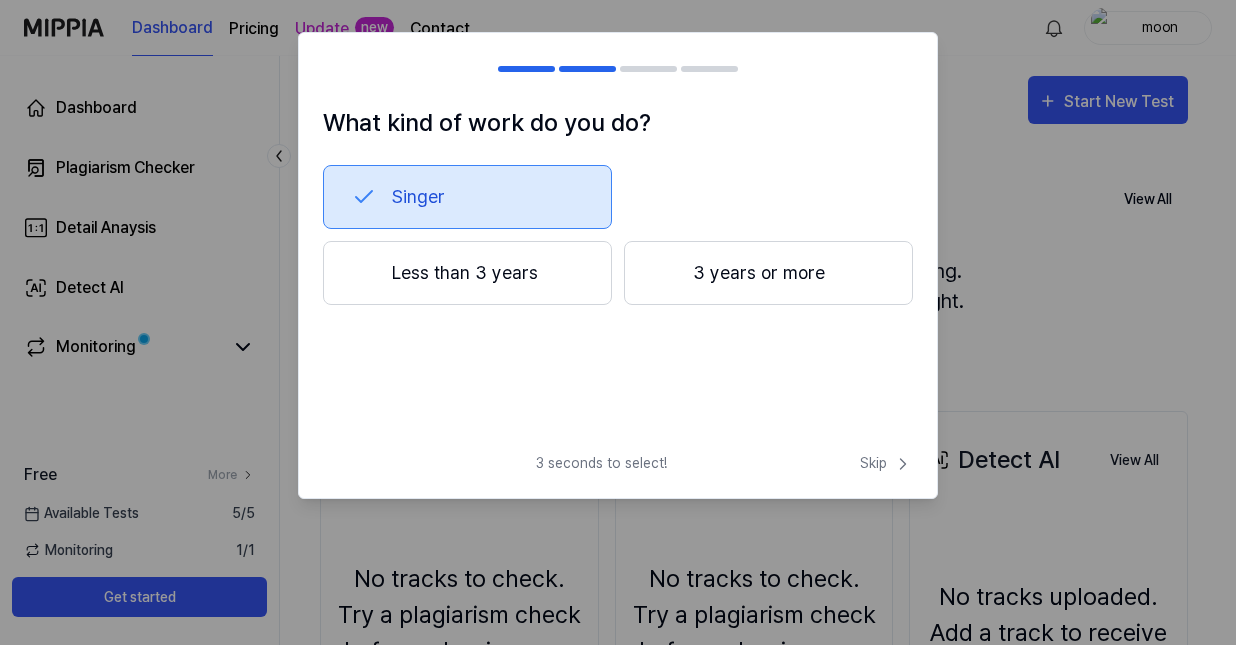 click on "Less than 3 years" at bounding box center [467, 273] 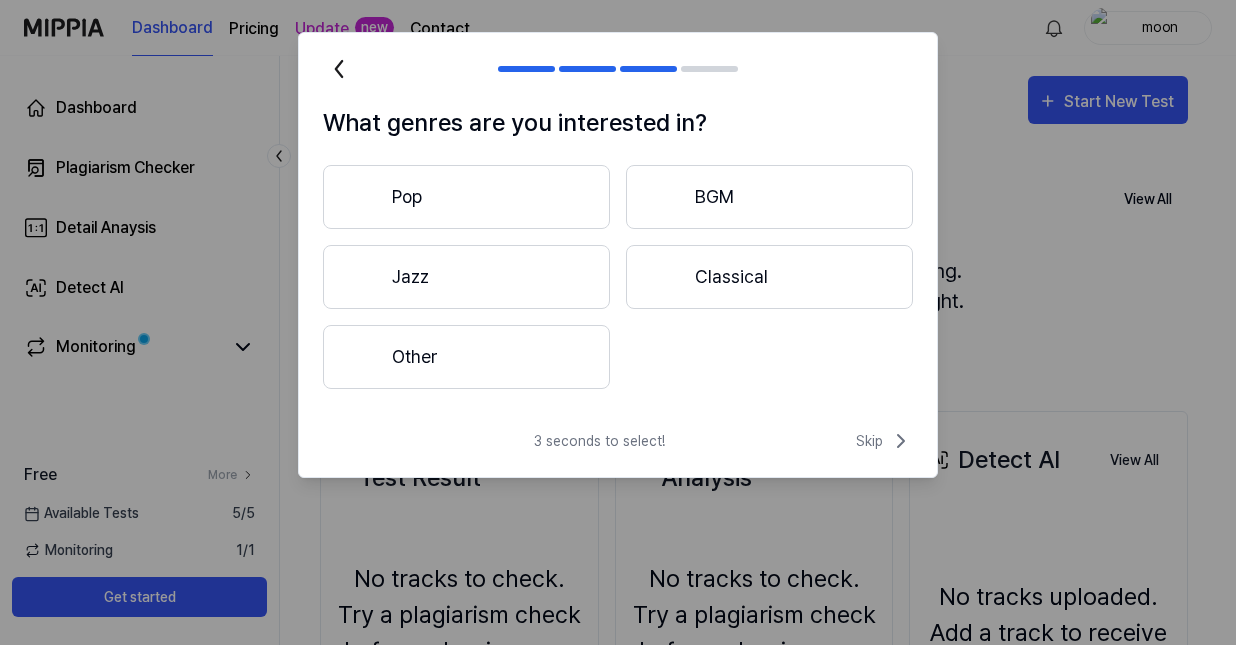 click on "Pop" at bounding box center [466, 197] 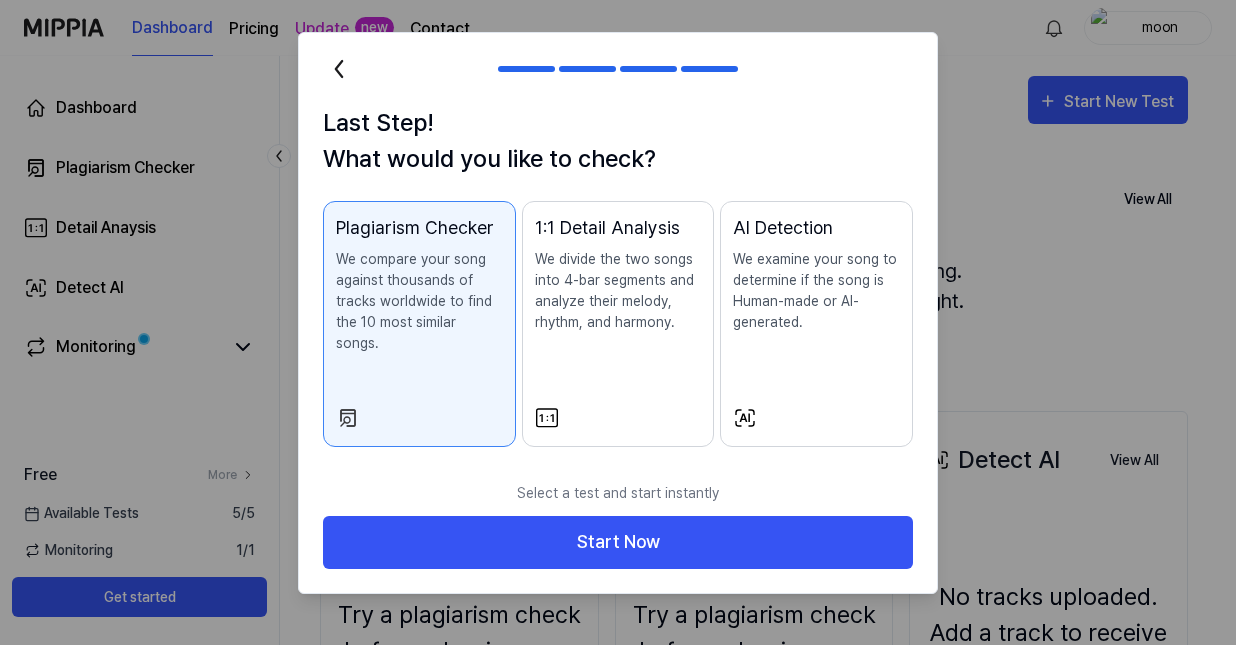 scroll, scrollTop: 172, scrollLeft: 0, axis: vertical 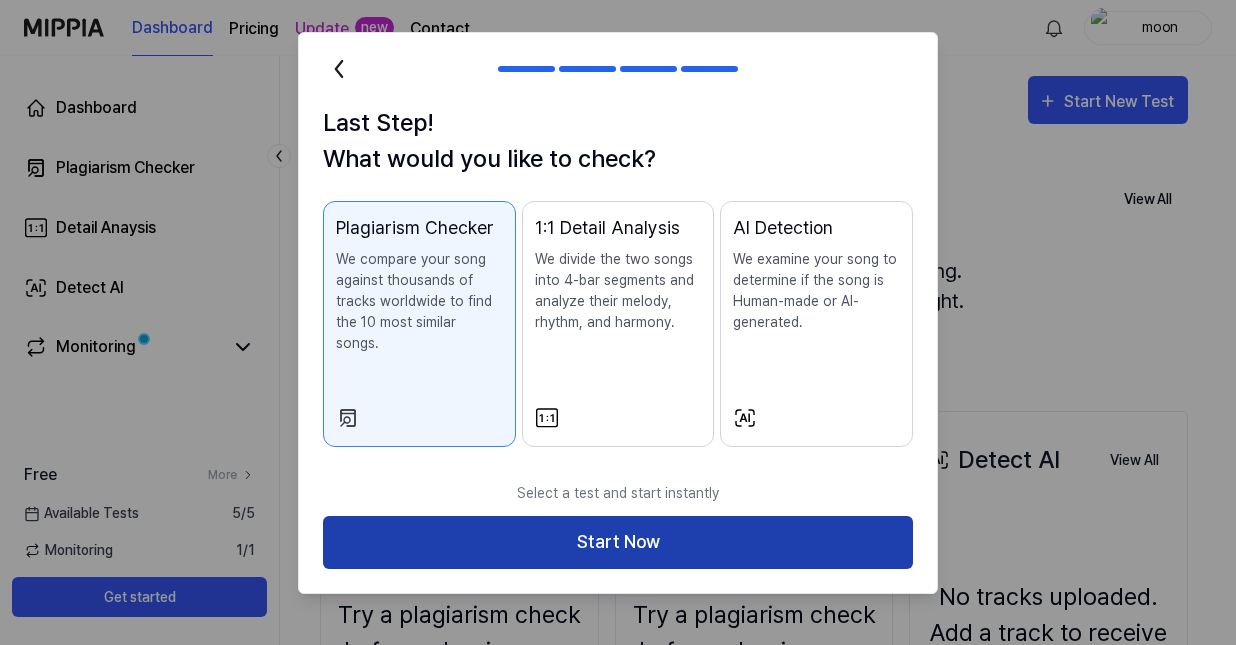 click on "Start Now" at bounding box center (618, 542) 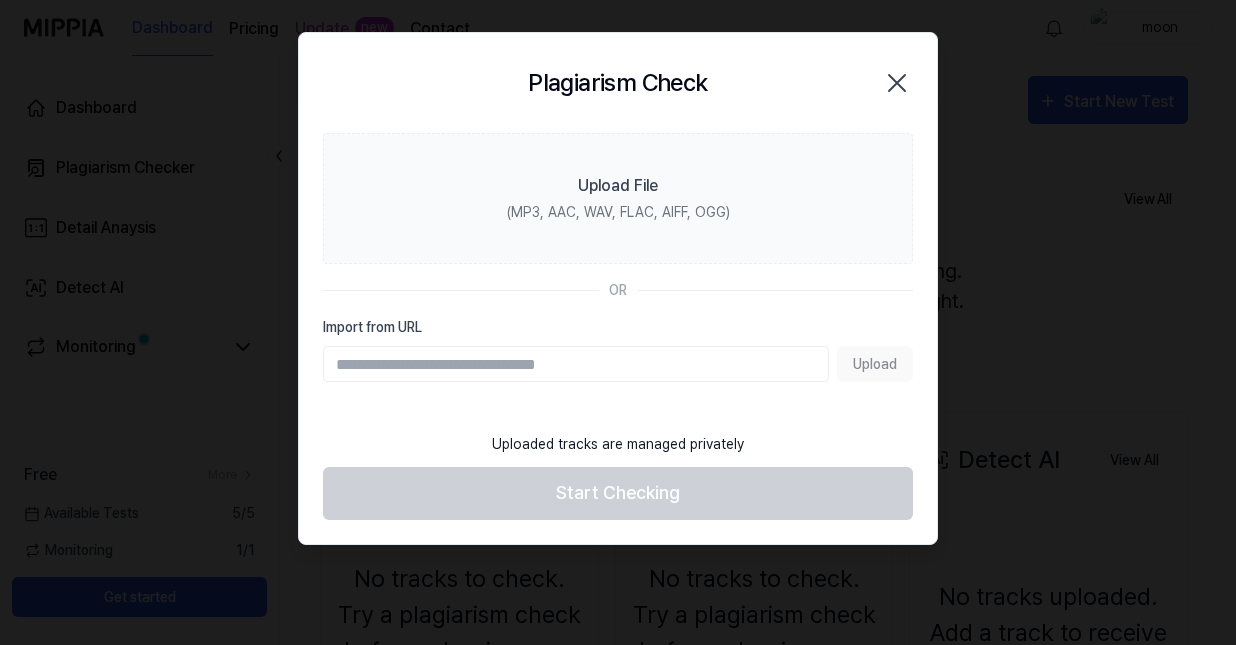 scroll, scrollTop: 0, scrollLeft: 0, axis: both 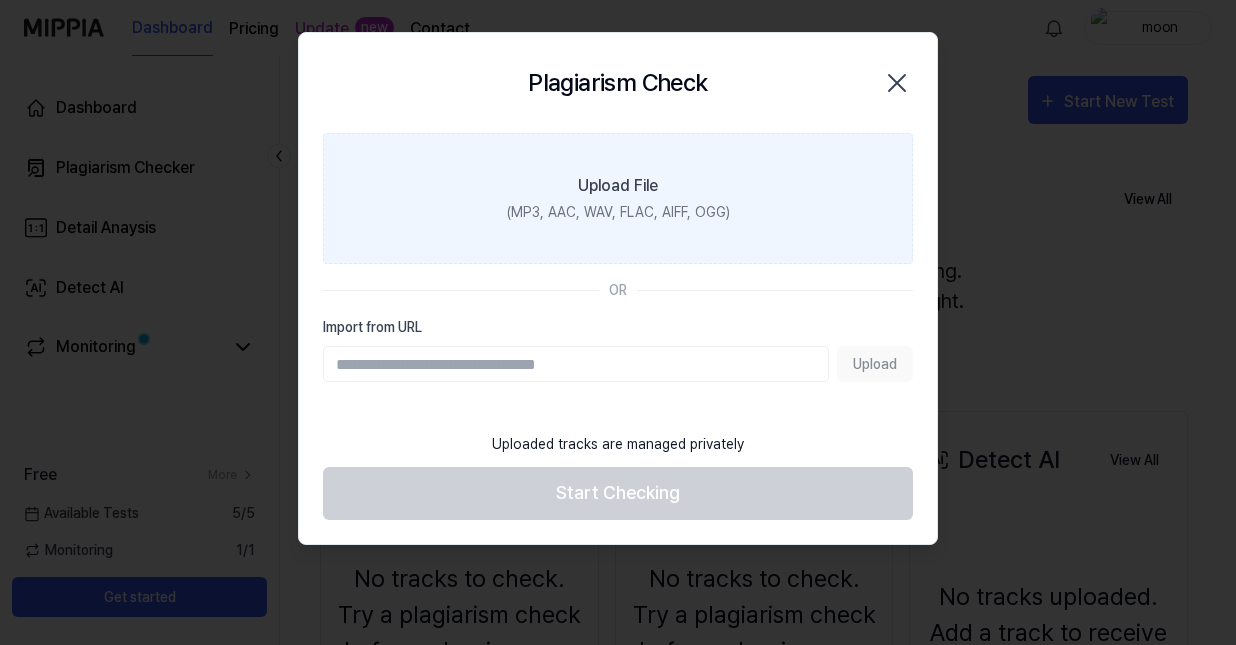 click on "Upload File (MP3, AAC, WAV, FLAC, AIFF, OGG)" at bounding box center [618, 198] 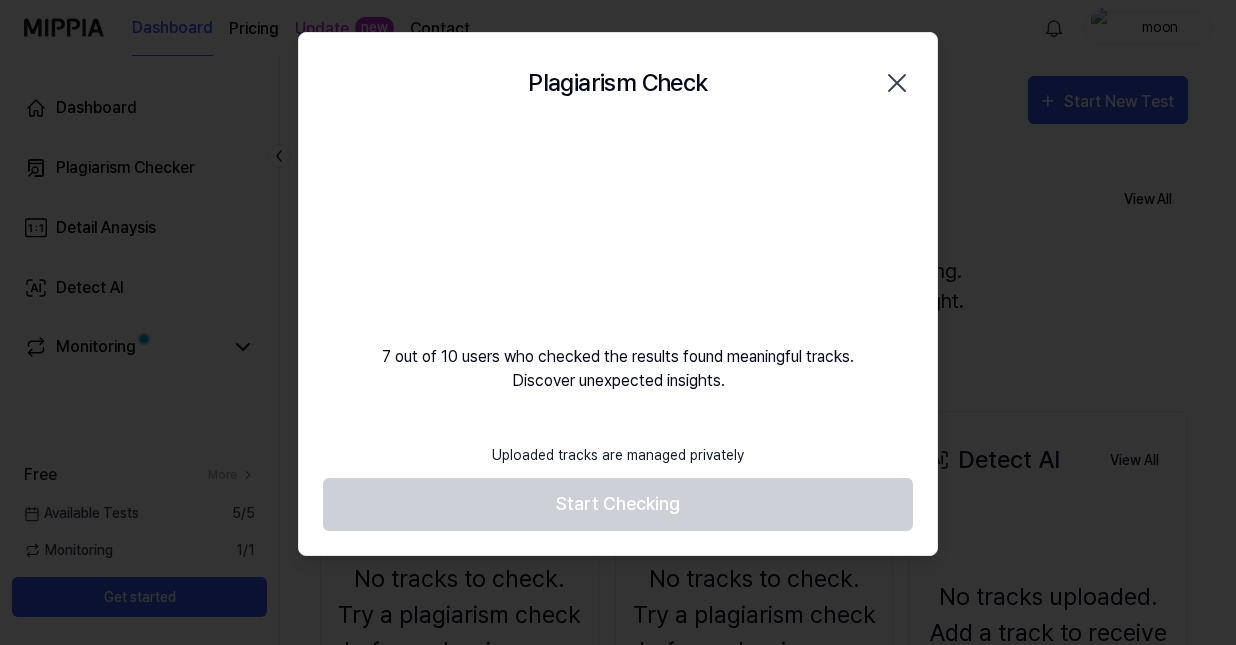 scroll, scrollTop: 72, scrollLeft: 0, axis: vertical 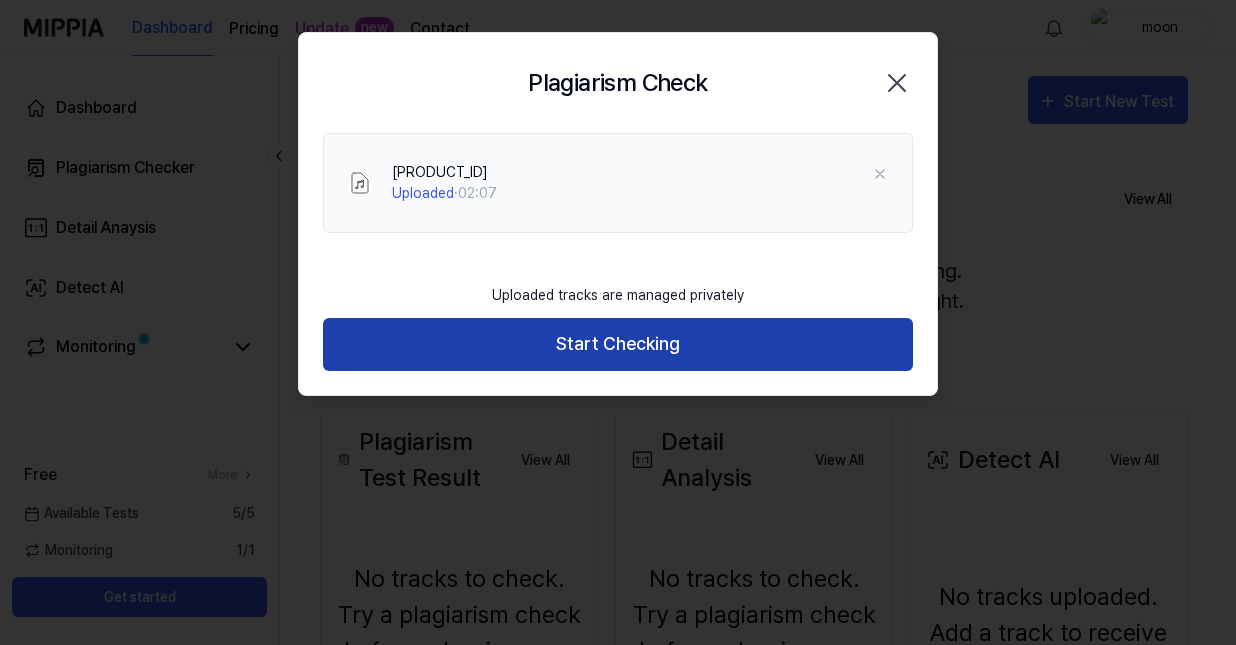 click on "Start Checking" at bounding box center (618, 344) 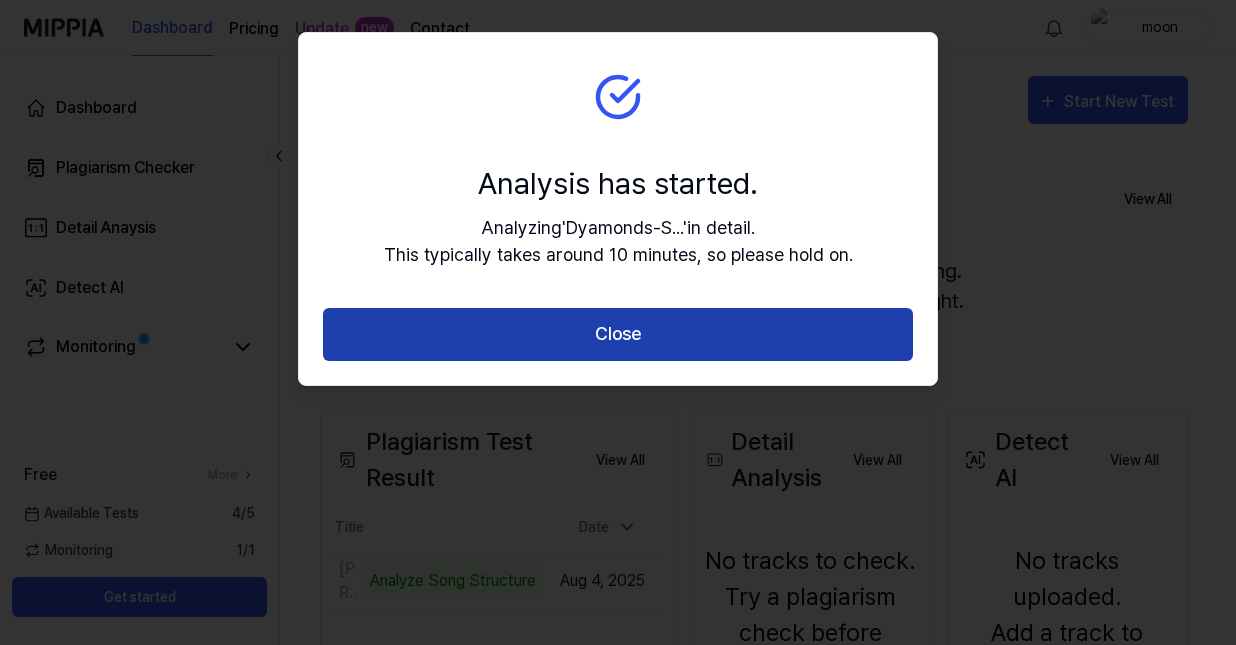 click on "Close" at bounding box center [618, 334] 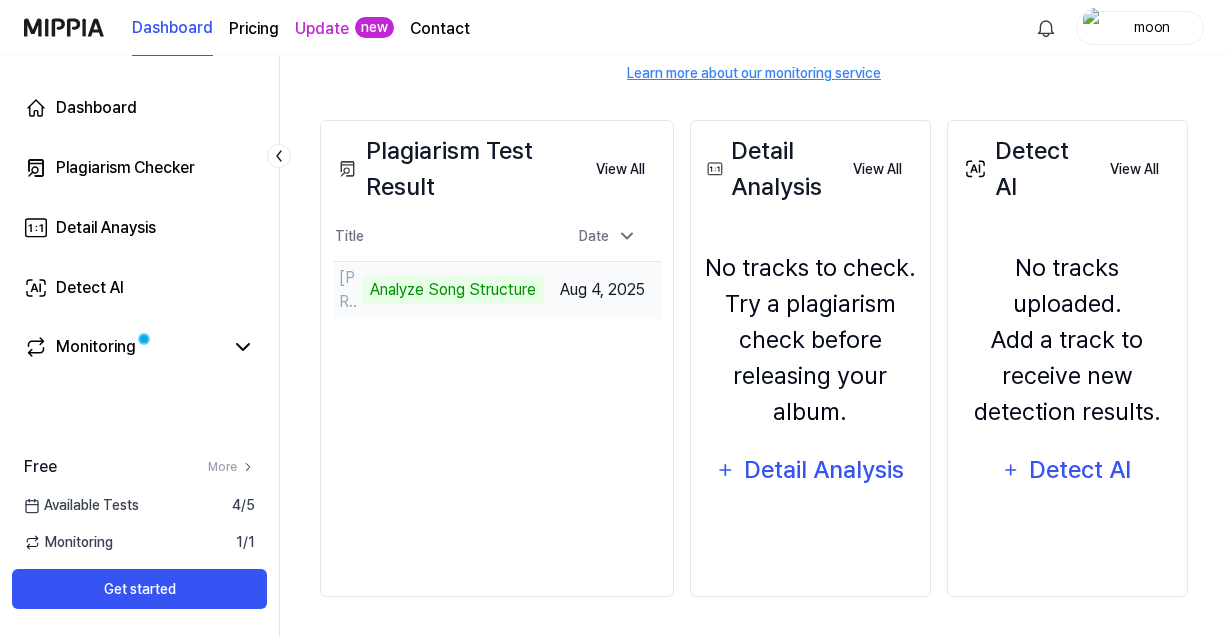 scroll, scrollTop: 401, scrollLeft: 0, axis: vertical 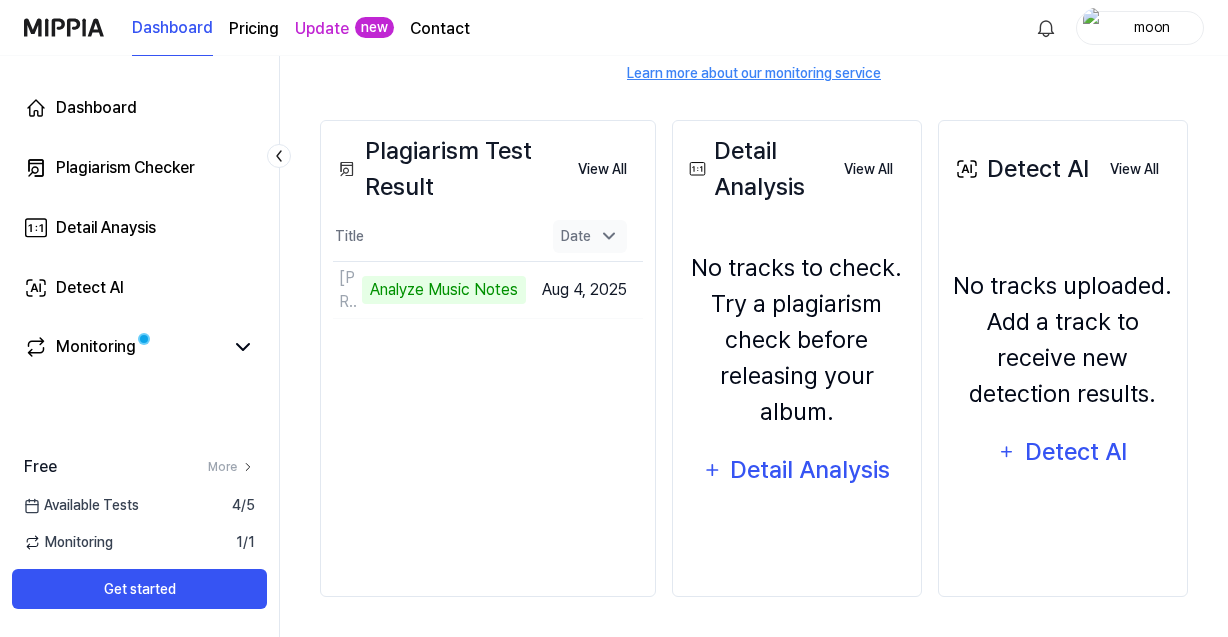 click 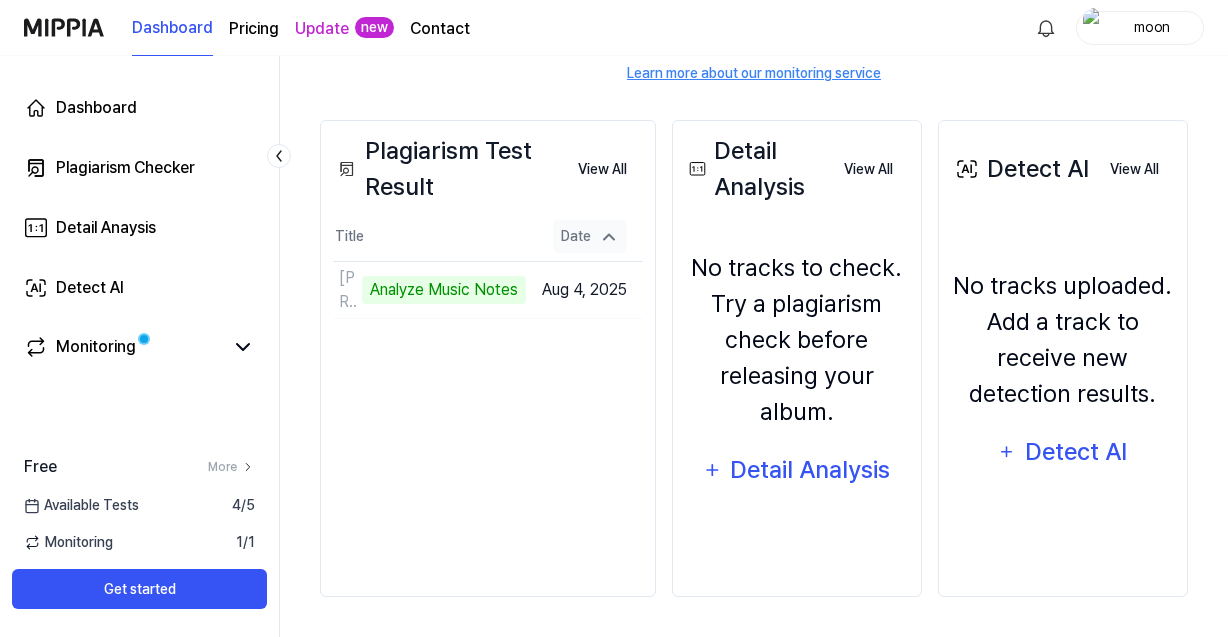 click 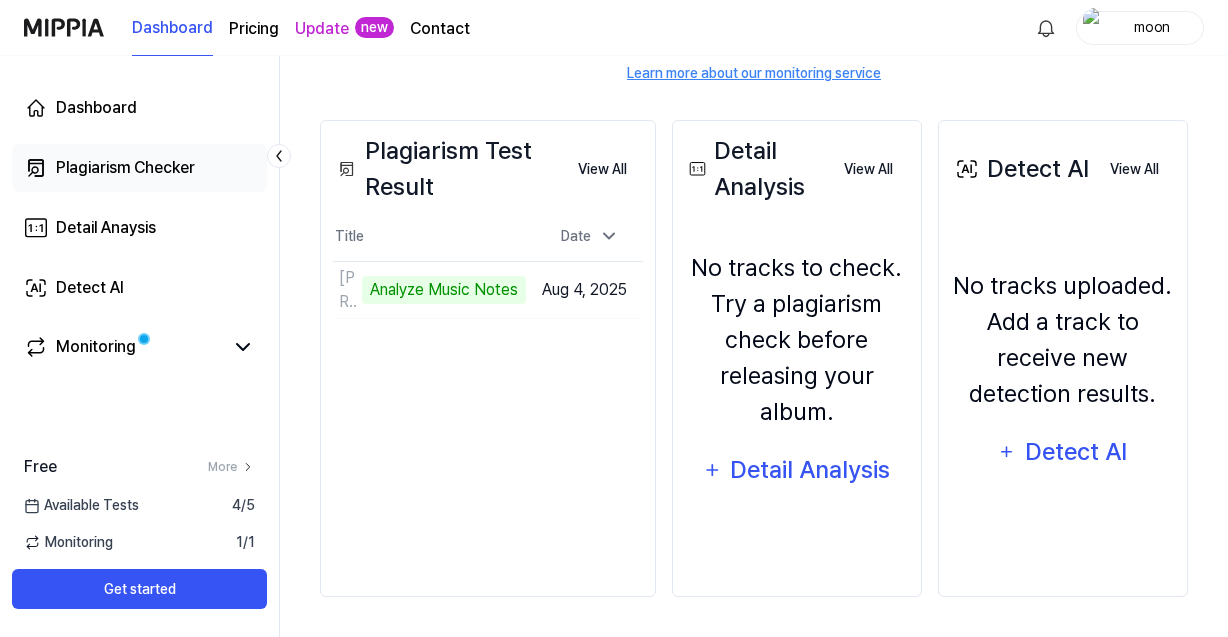 click on "Plagiarism Checker" at bounding box center (139, 168) 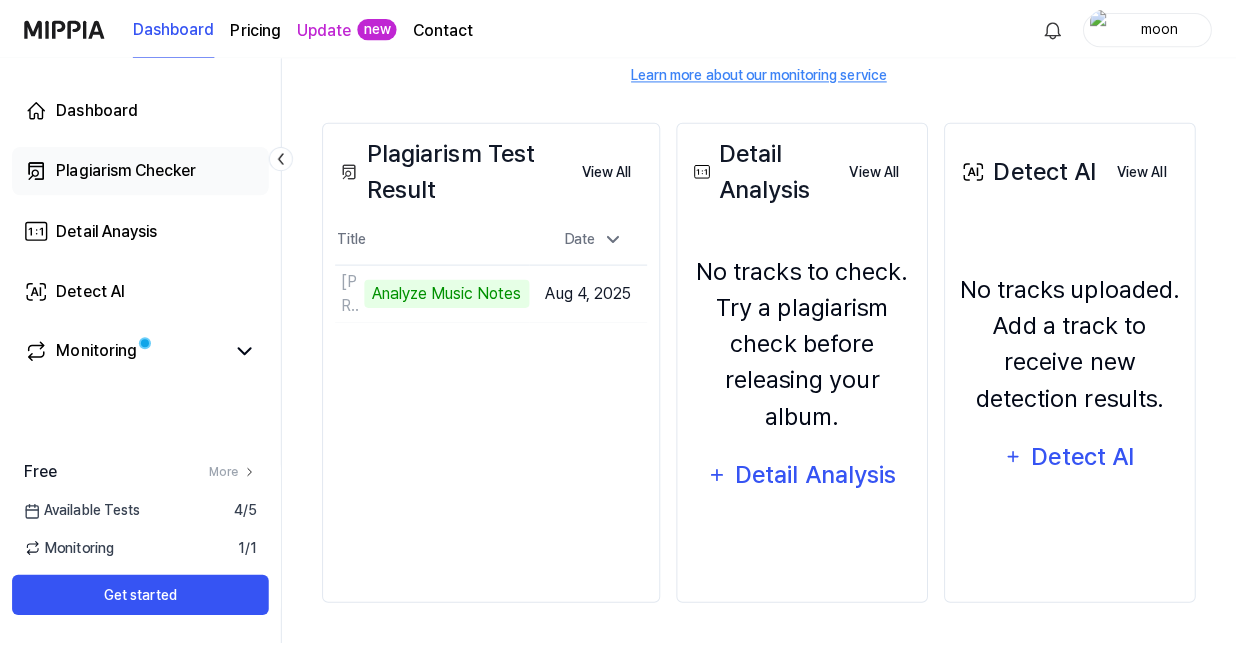 scroll, scrollTop: 0, scrollLeft: 0, axis: both 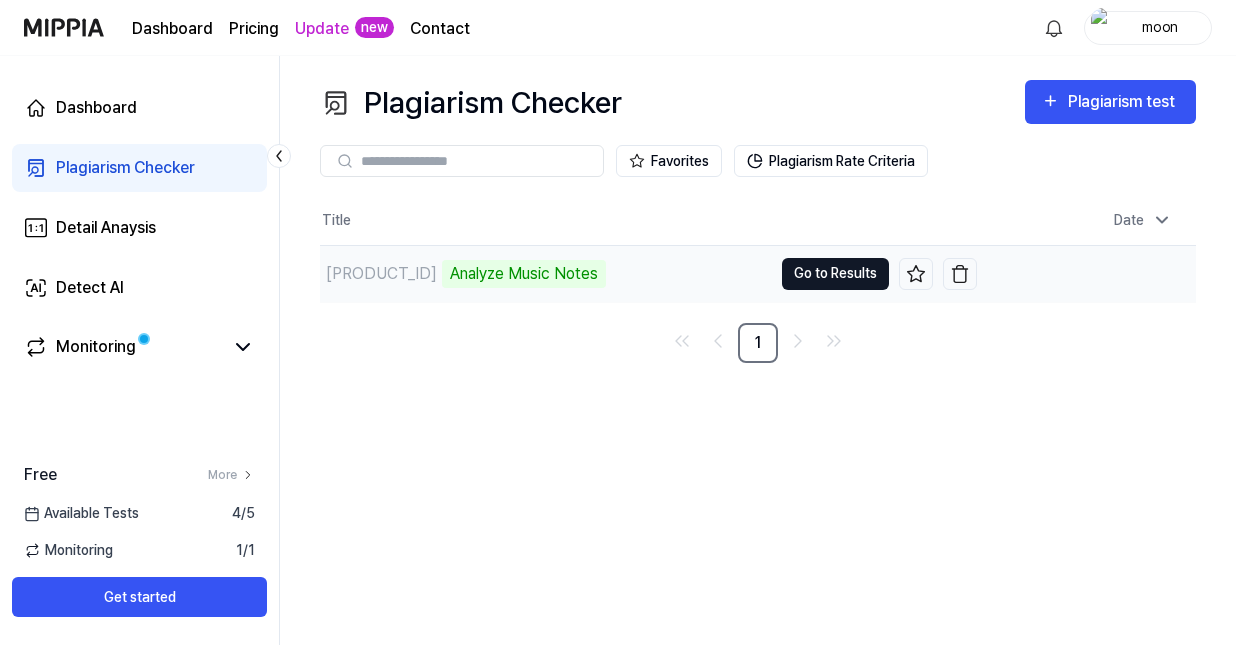 click on "Go to Results" at bounding box center [835, 274] 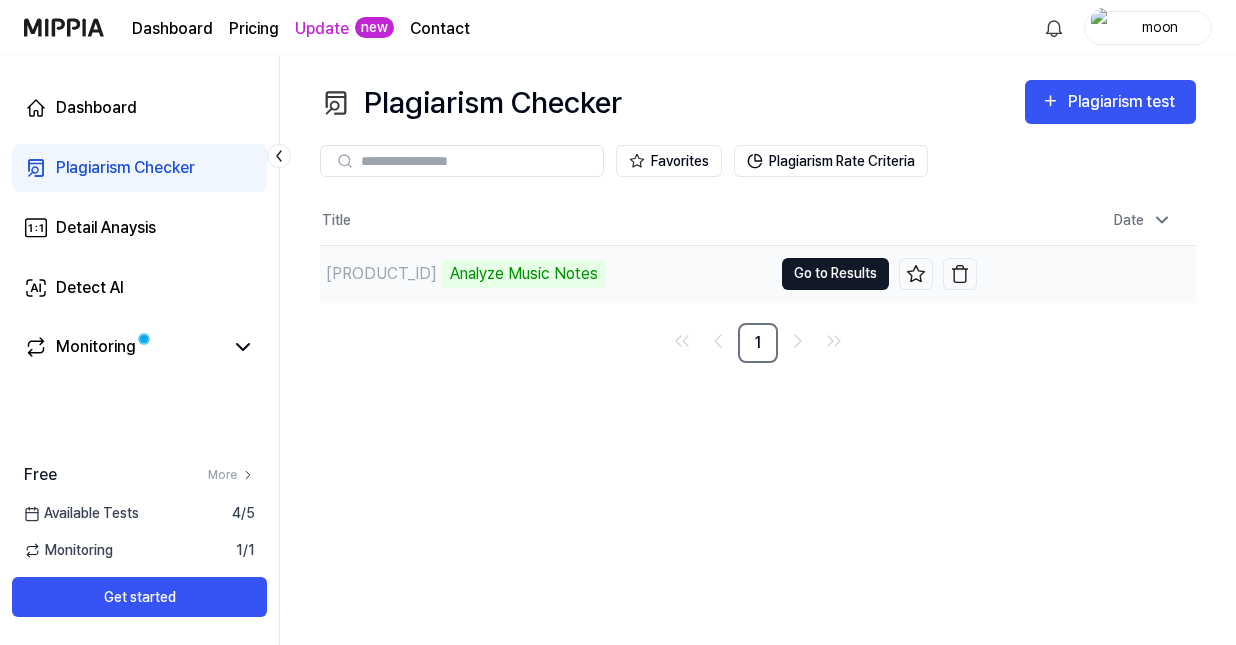 click on "Go to Results" at bounding box center [835, 274] 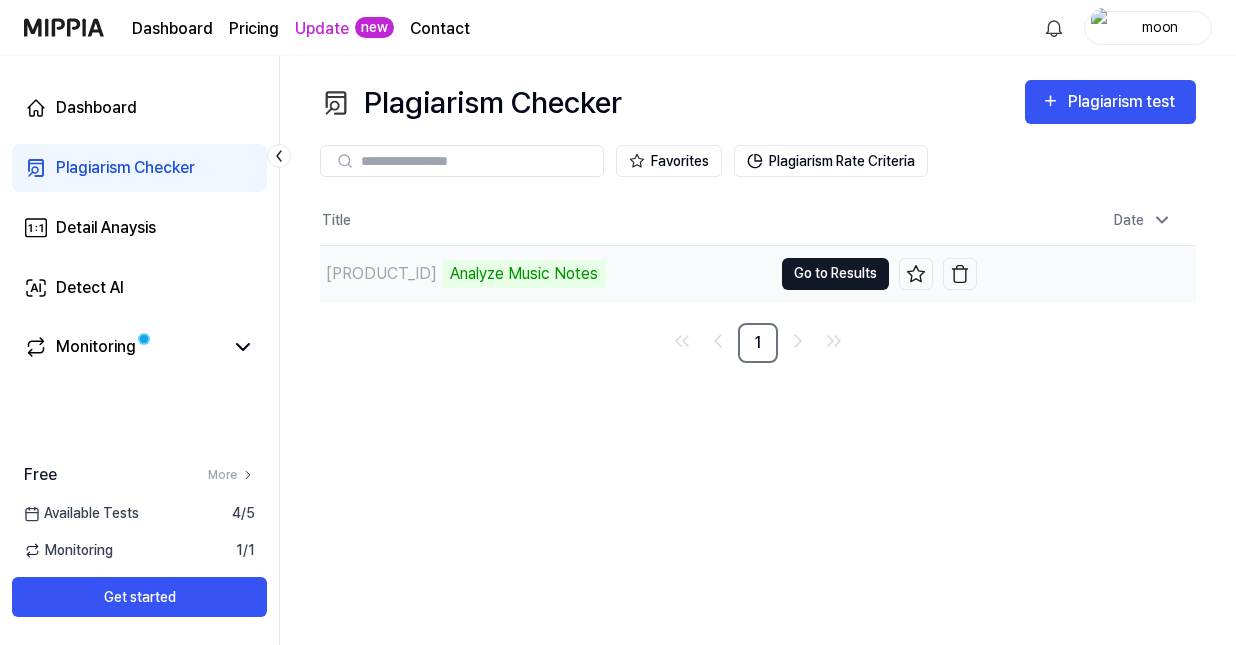 click on "Go to Results" at bounding box center [835, 274] 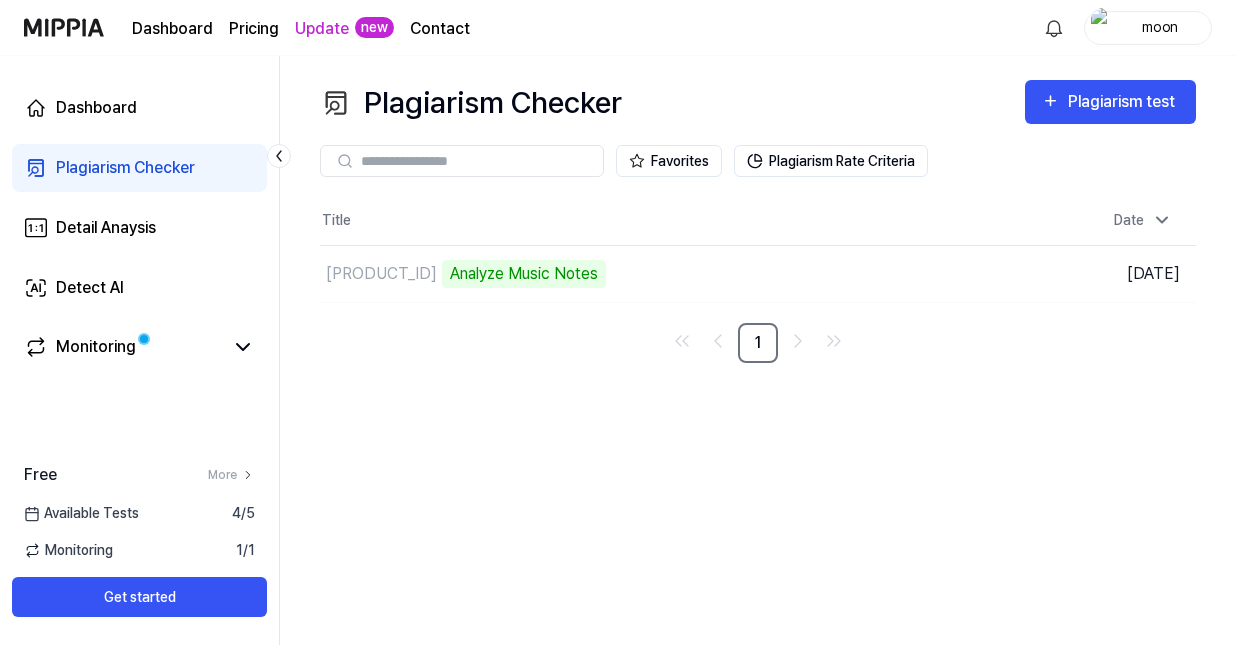 click on "Plagiarism Checker  Plagiarism test Plagiarism Checker Detail Analysis Detect AI Favorites Plagiarism Rate Criteria Title Date [PRODUCT_ID] Analyze Music Notes Go to Results [DATE] 1" at bounding box center (758, 350) 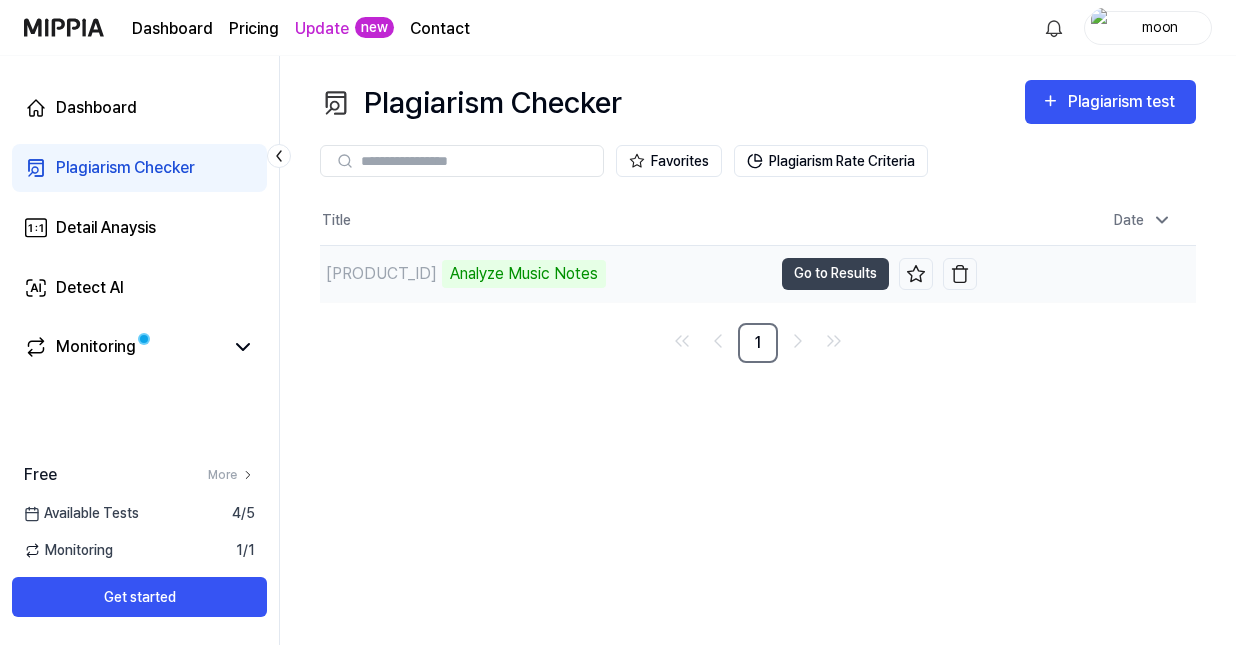 click on "[PRODUCT_ID]" at bounding box center (381, 274) 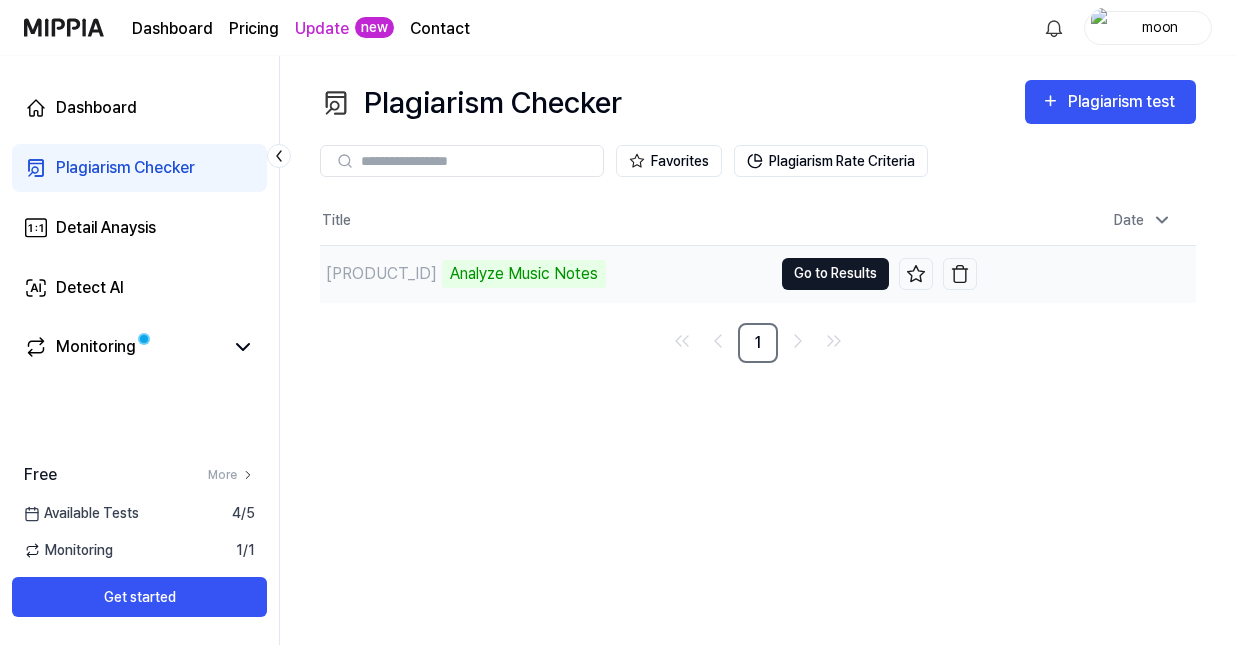 click on "Go to Results" at bounding box center [835, 274] 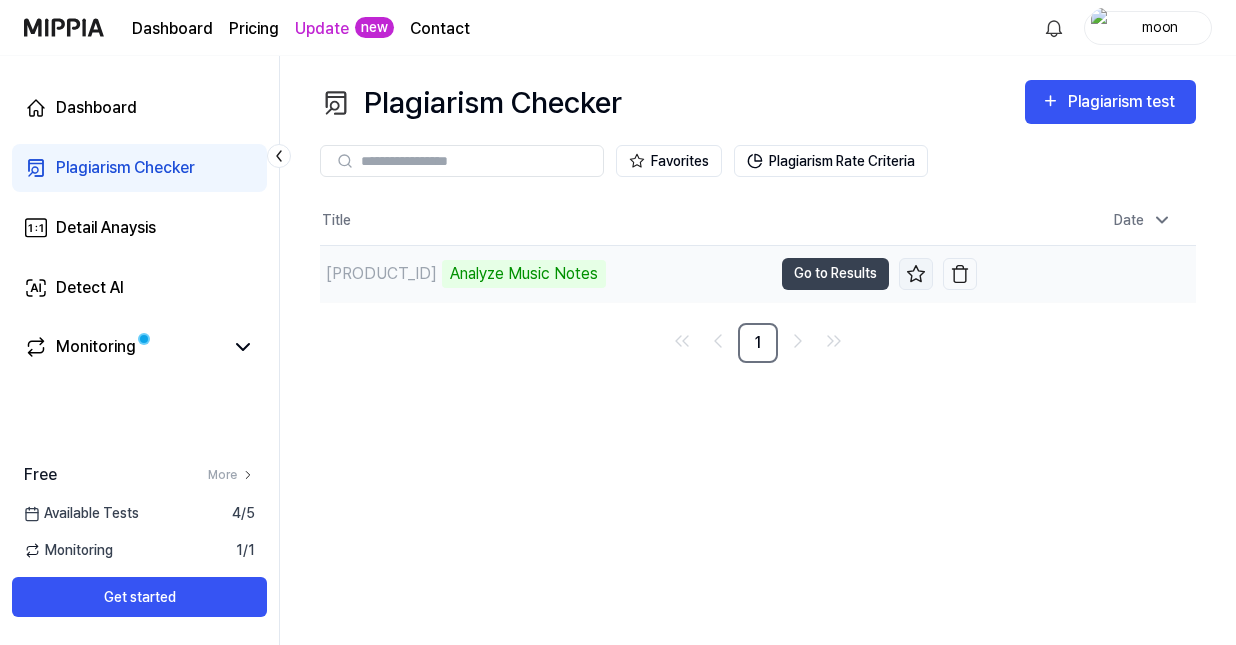 click 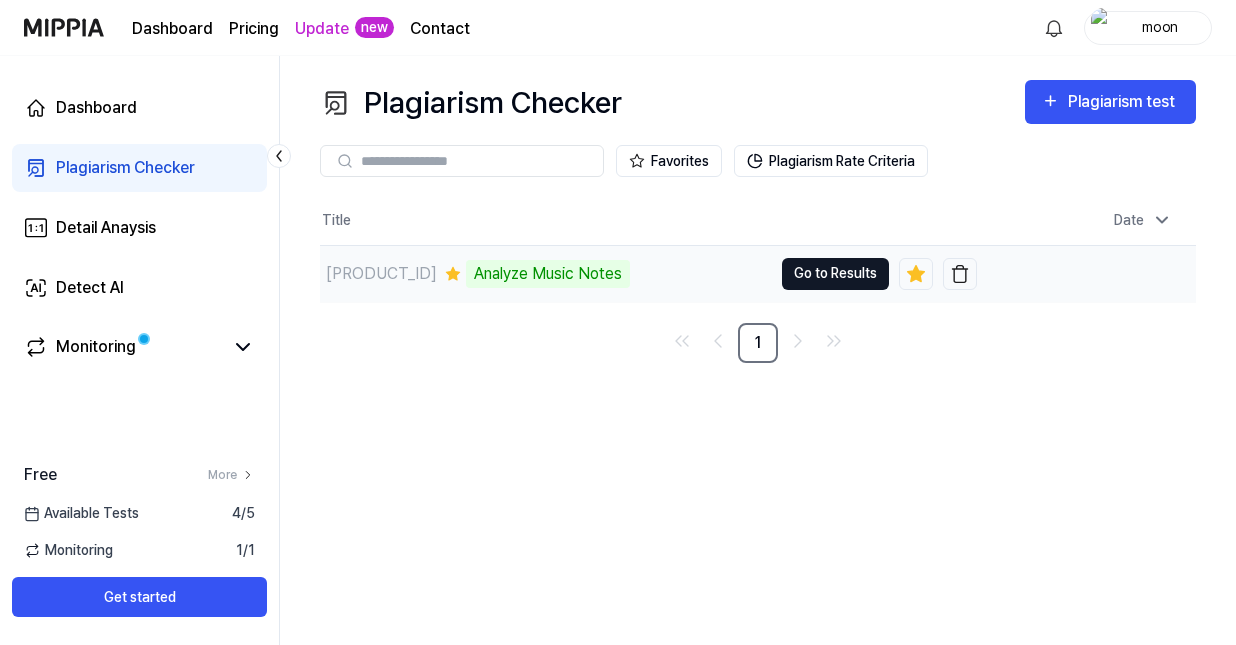 click on "Go to Results" at bounding box center [835, 274] 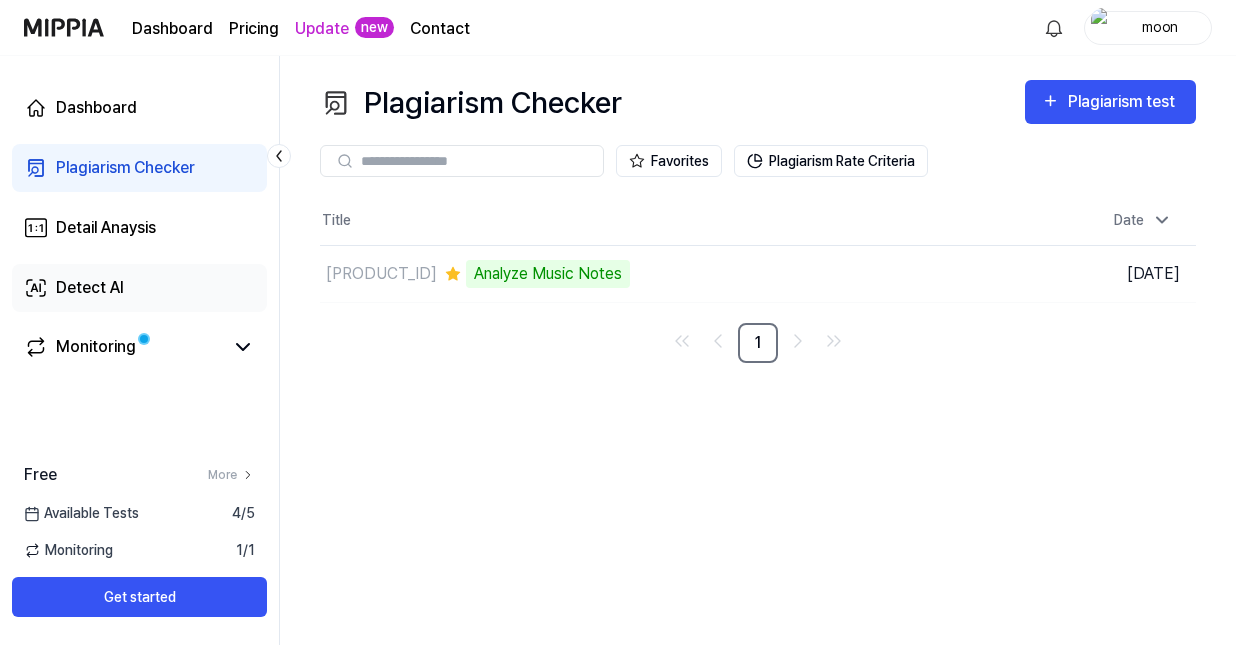 click on "Detect AI" at bounding box center (139, 288) 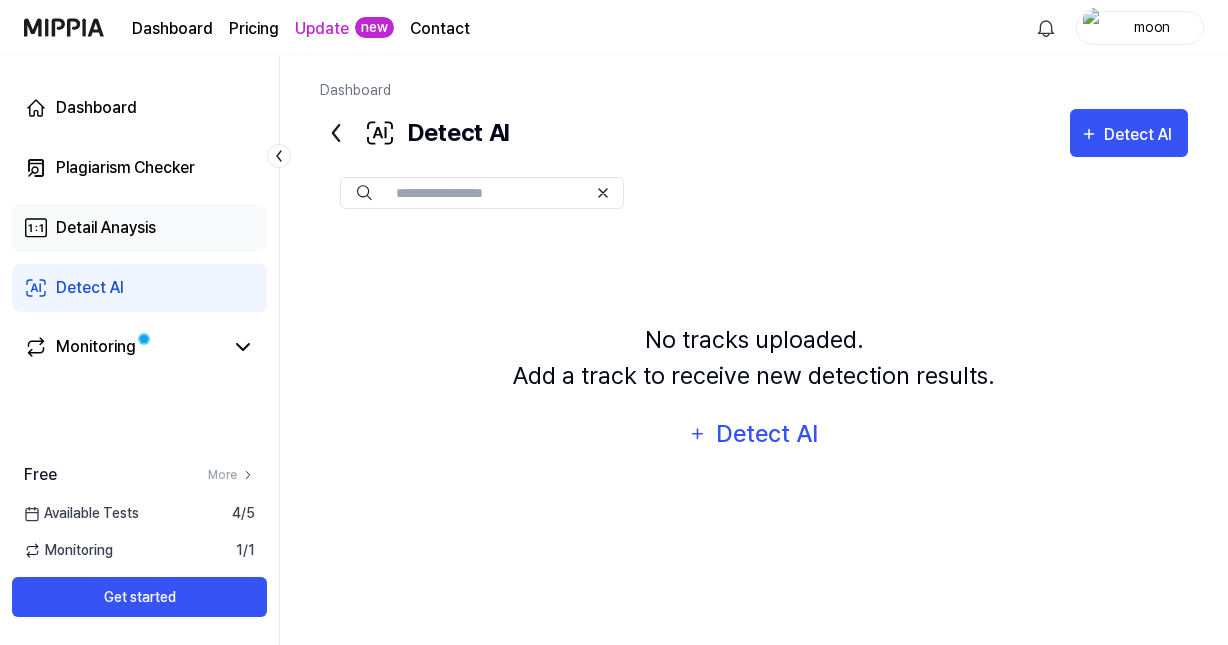 click on "Detail Anaysis" at bounding box center (106, 228) 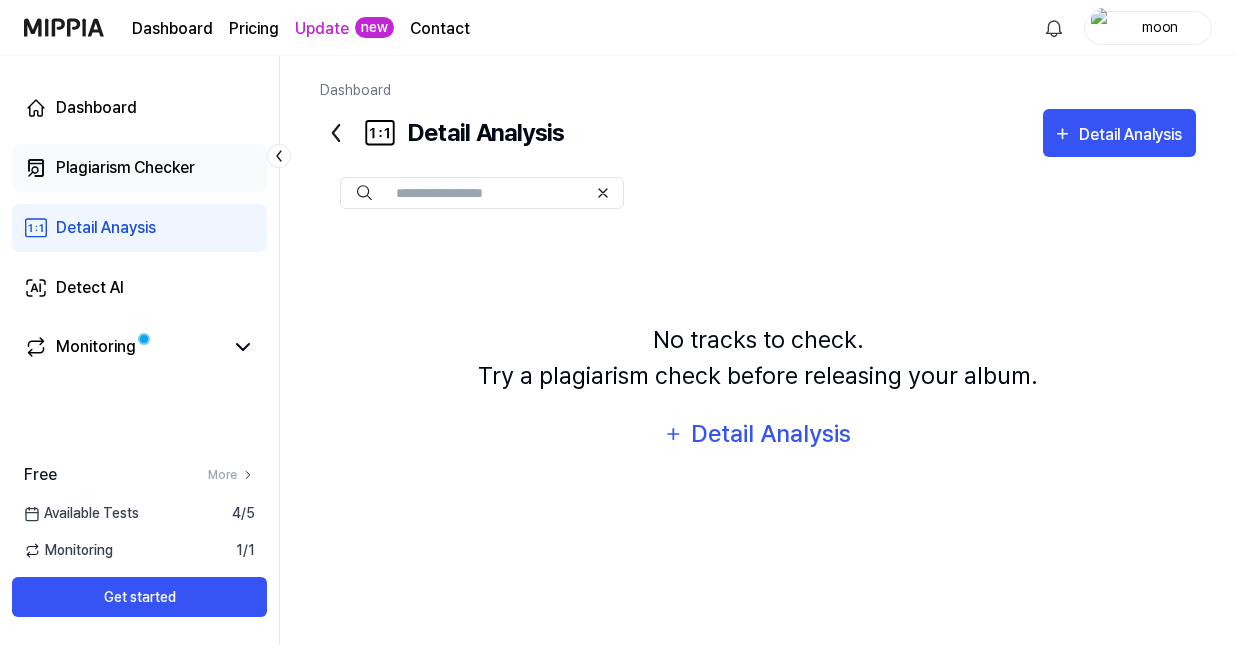 click on "Plagiarism Checker" at bounding box center (125, 168) 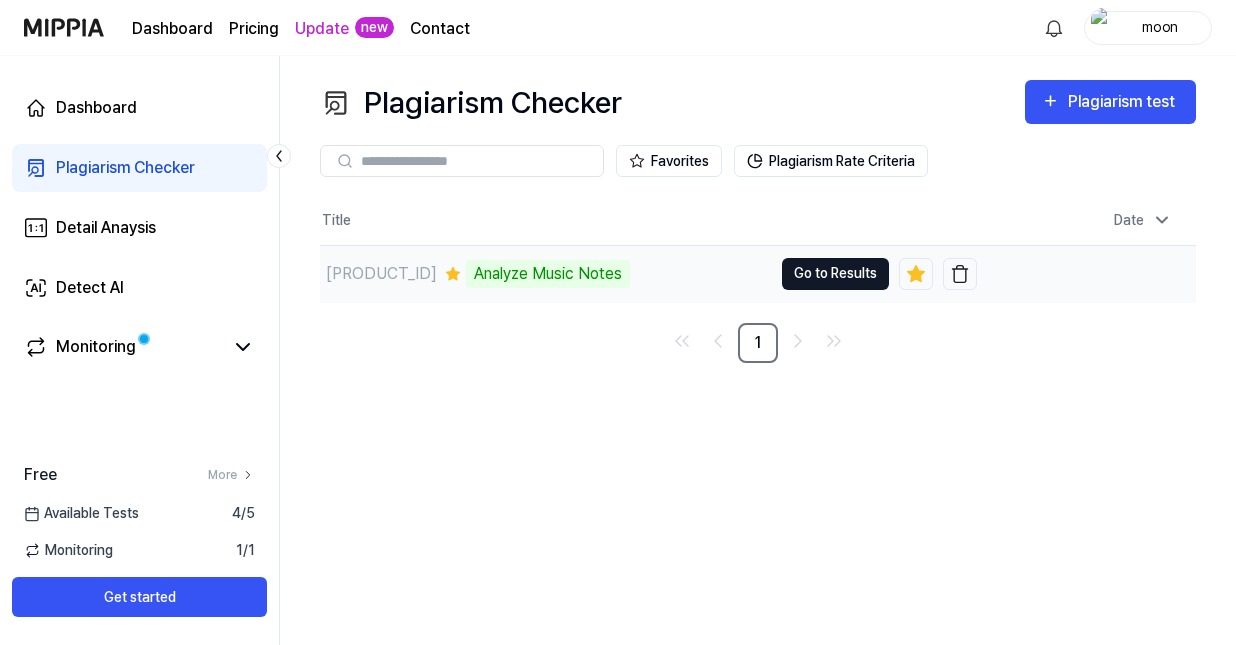 click on "Go to Results" at bounding box center (835, 274) 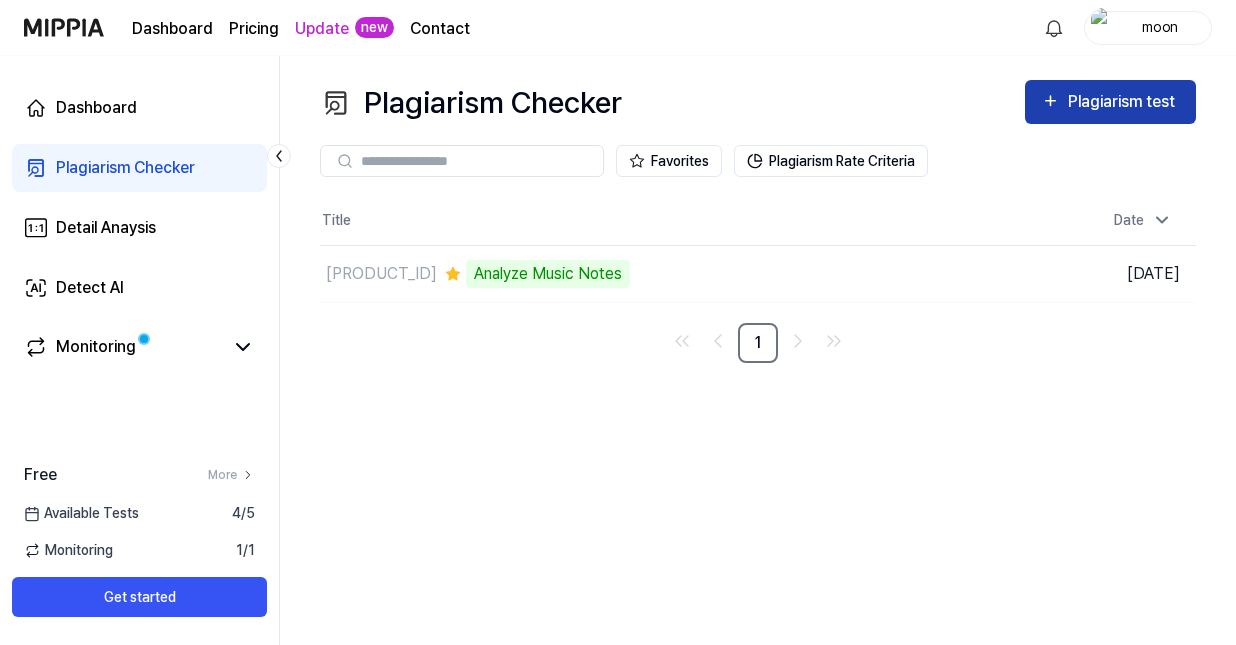 click on "Plagiarism test" at bounding box center [1124, 102] 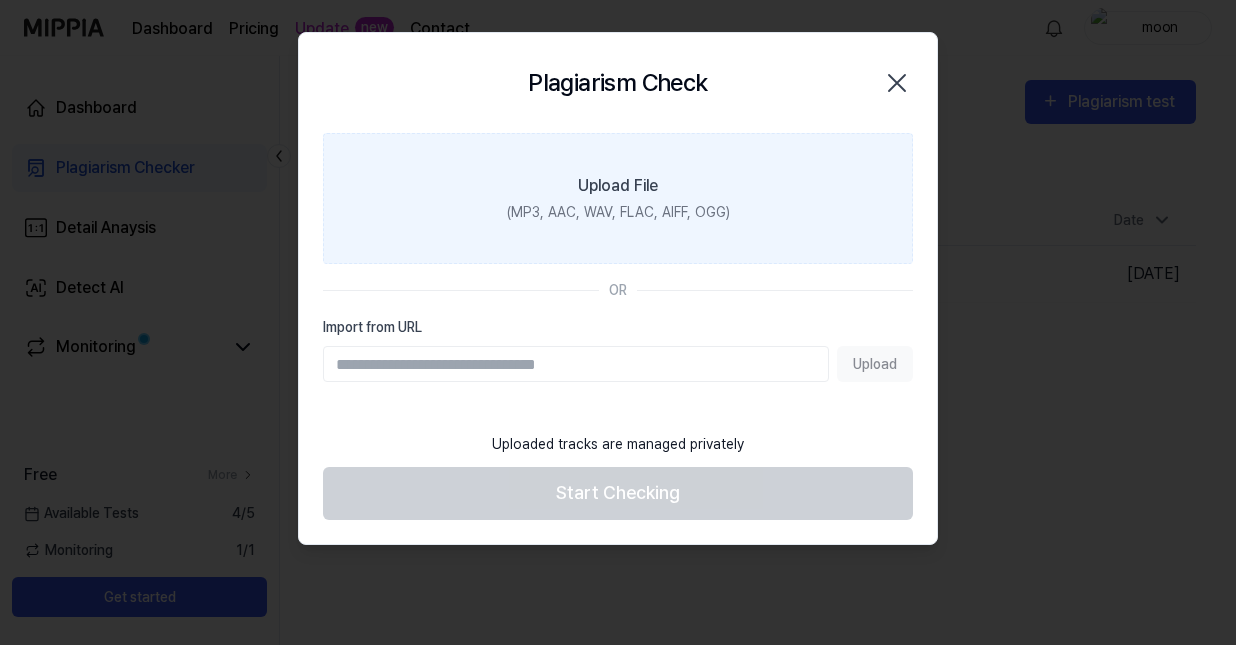 click on "(MP3, AAC, WAV, FLAC, AIFF, OGG)" at bounding box center [618, 212] 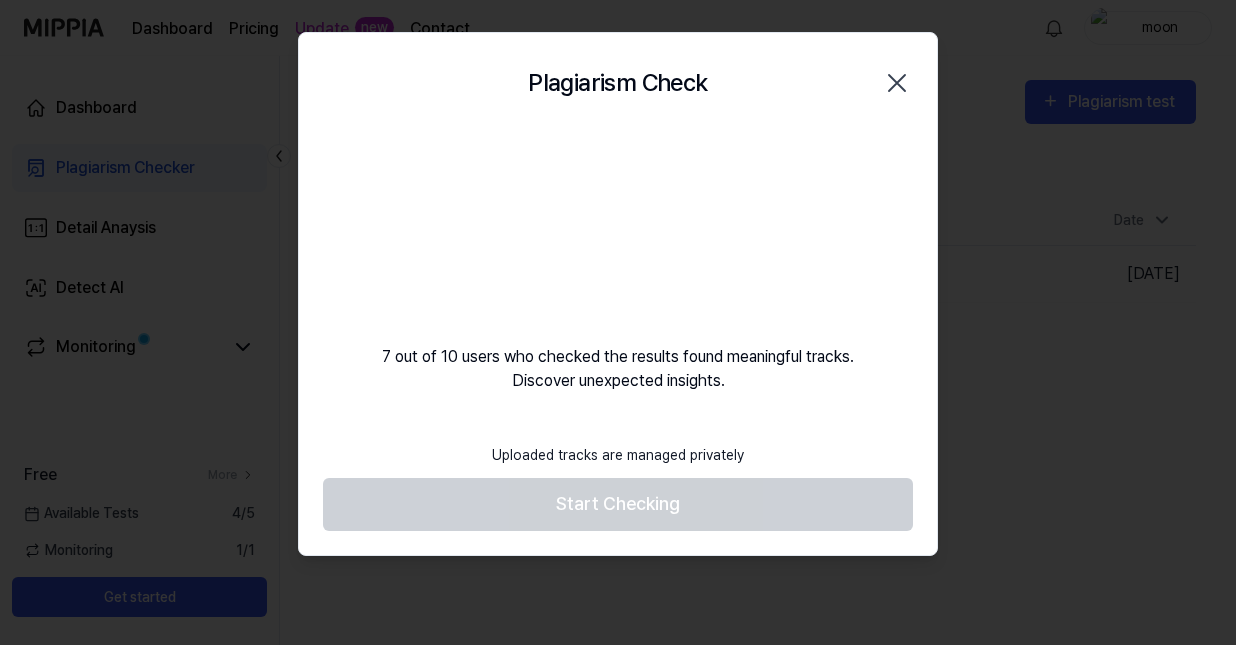 scroll, scrollTop: 72, scrollLeft: 0, axis: vertical 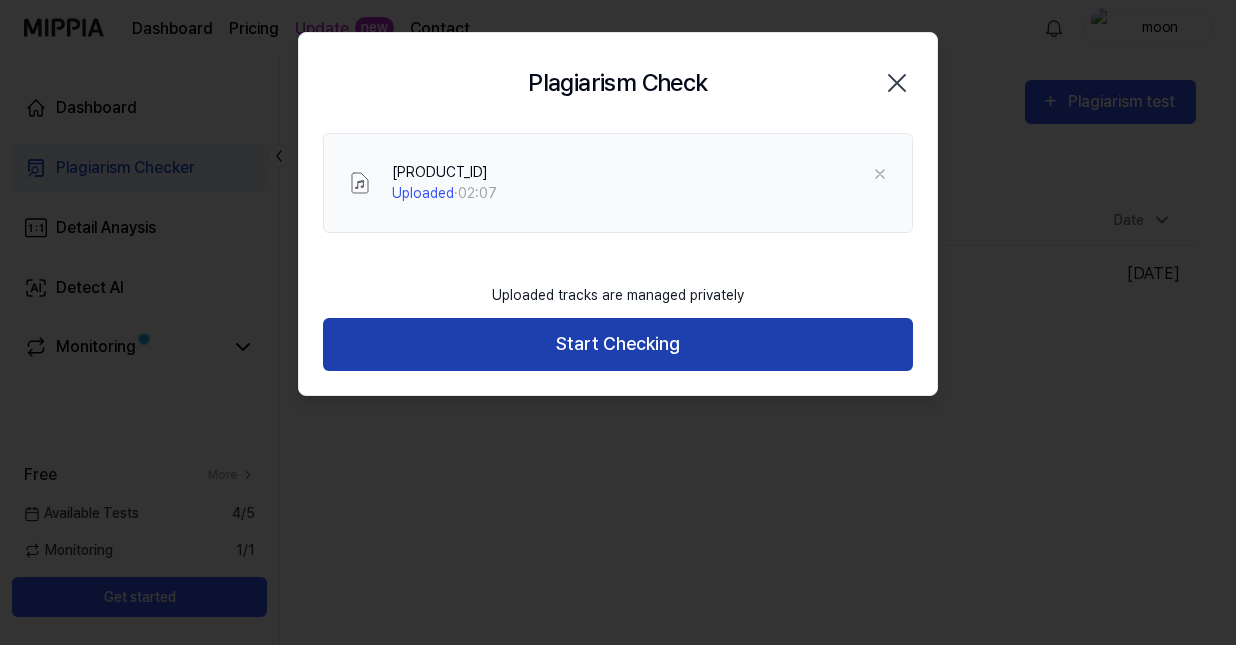 click on "Start Checking" at bounding box center [618, 344] 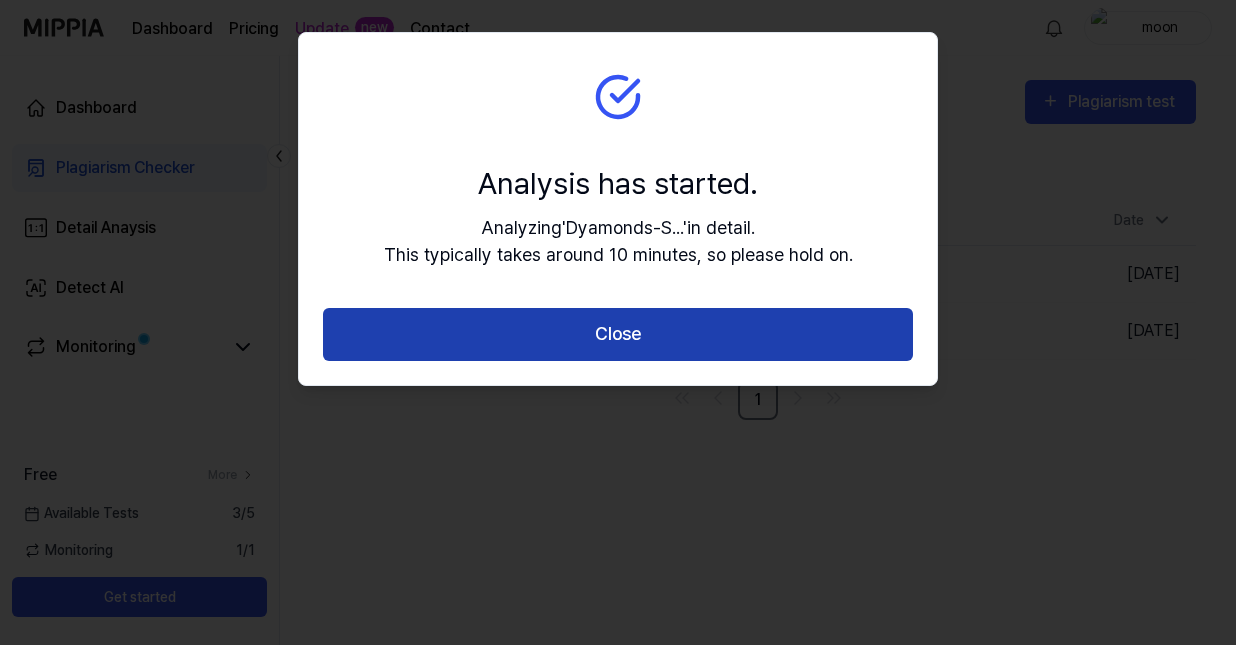 click on "Close" at bounding box center [618, 334] 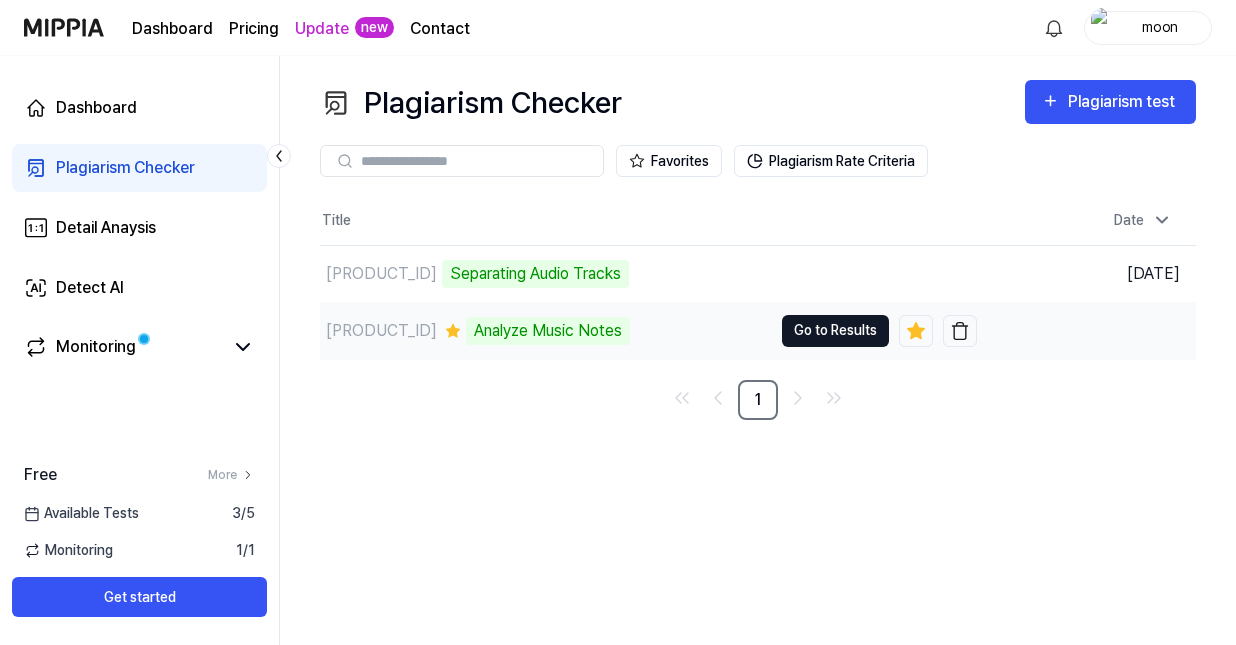 click on "Go to Results" at bounding box center [835, 331] 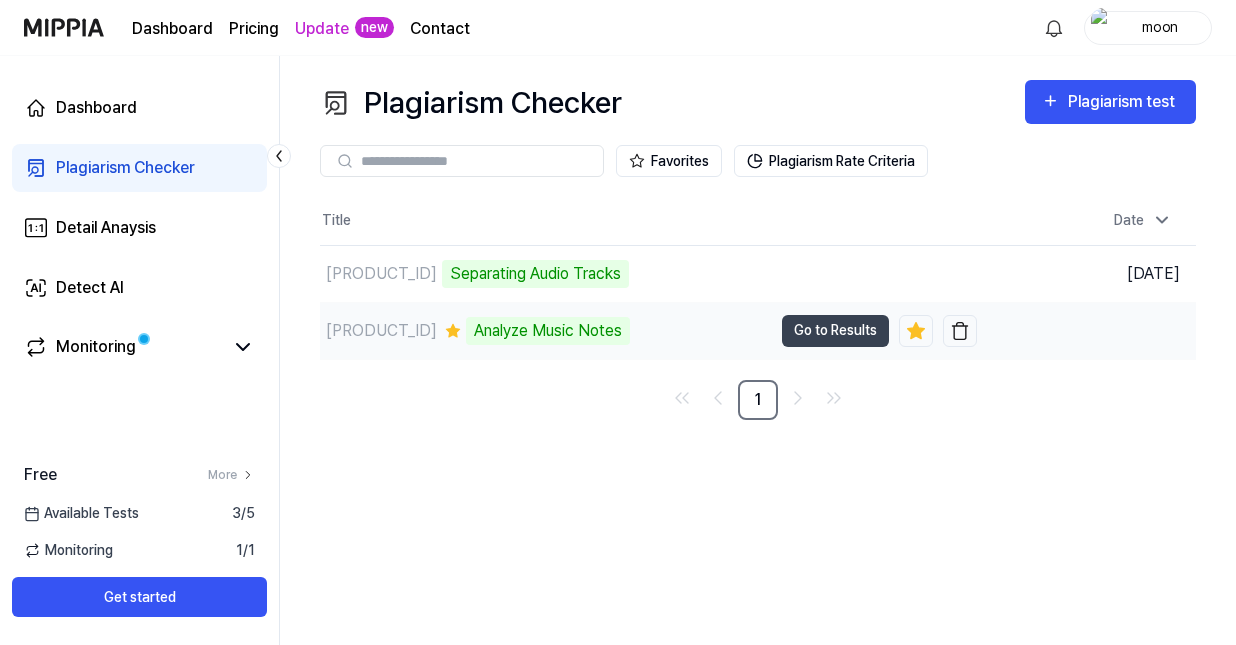click on "Analyze Music Notes" at bounding box center (548, 331) 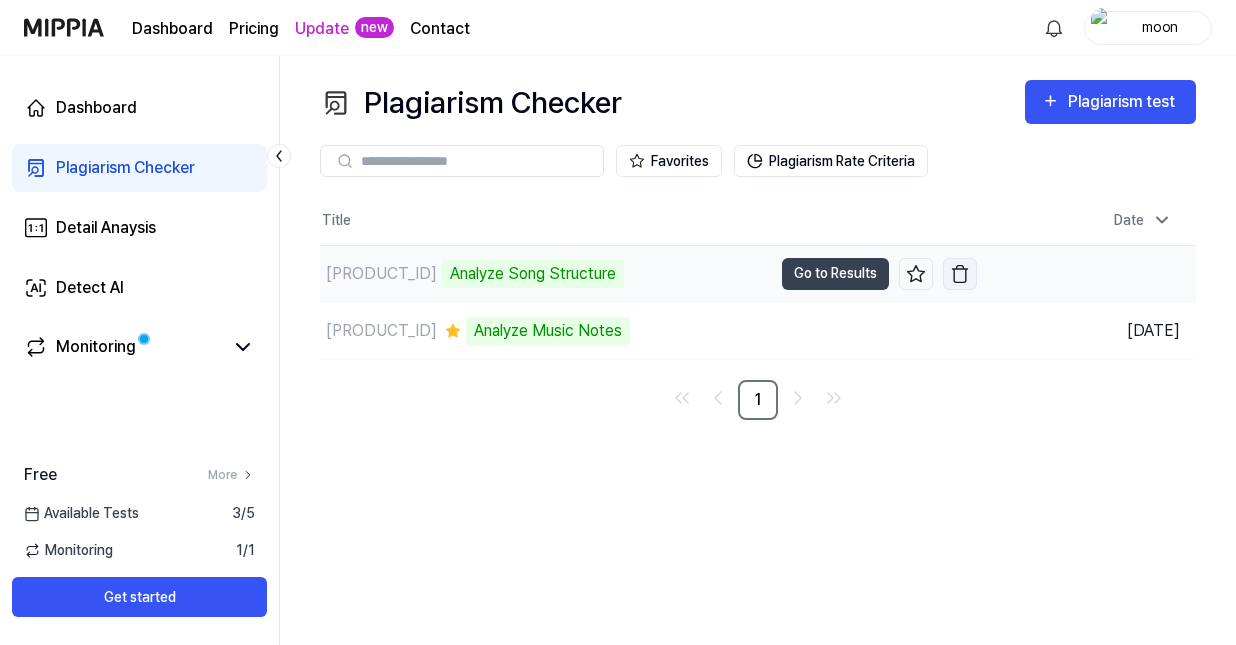 click at bounding box center (960, 274) 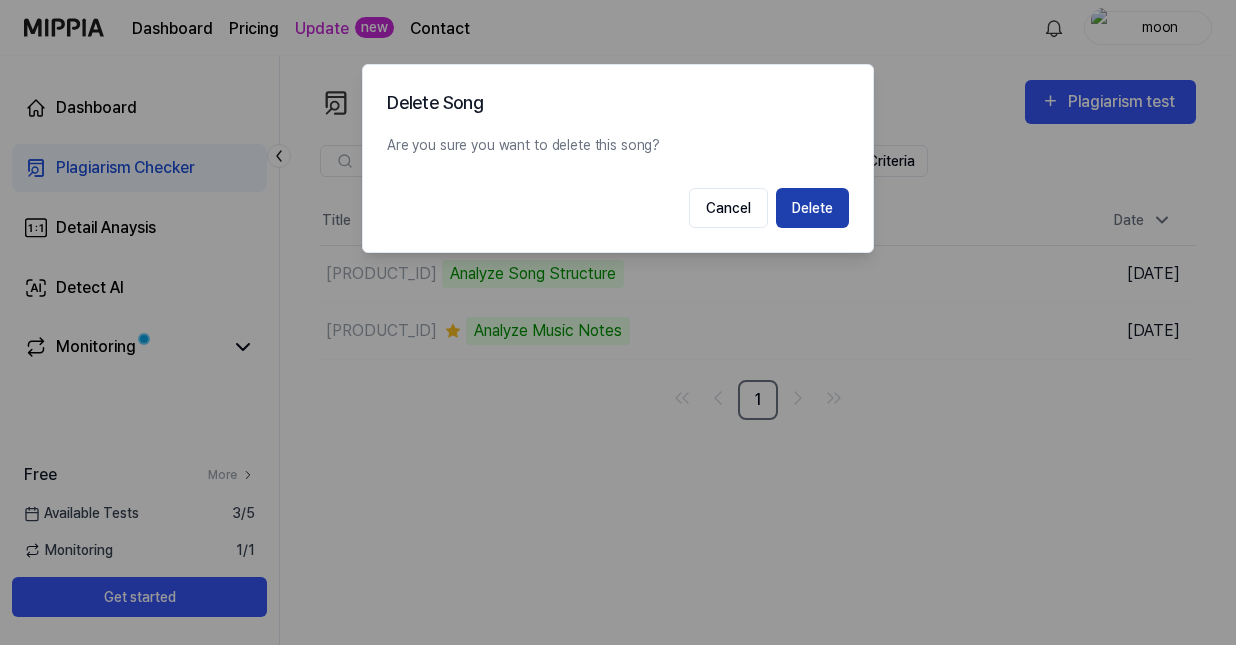click on "Delete" at bounding box center (812, 208) 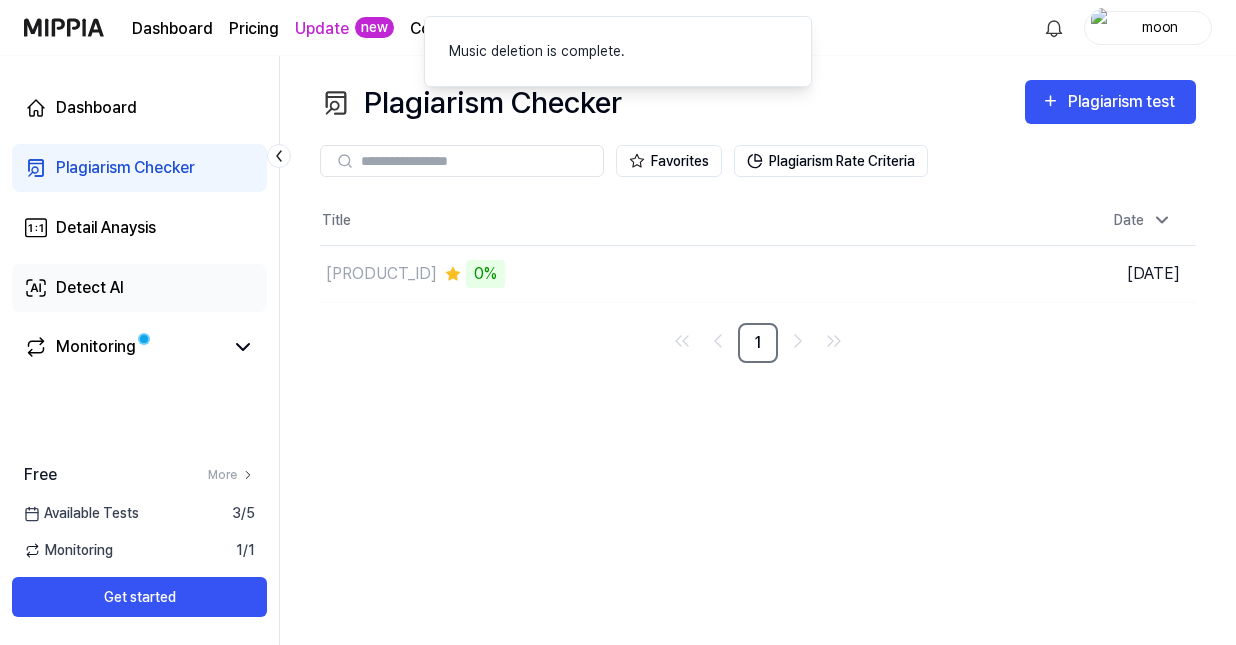 click on "Detect AI" at bounding box center (139, 288) 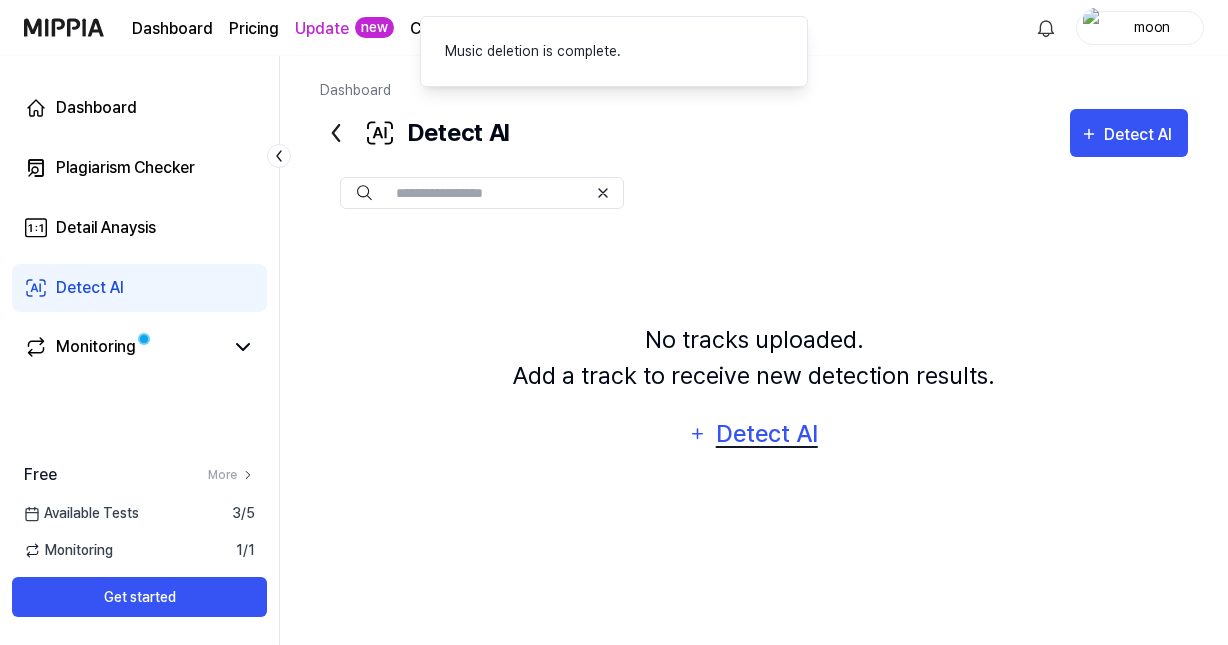 click on "Detect AI" at bounding box center (766, 434) 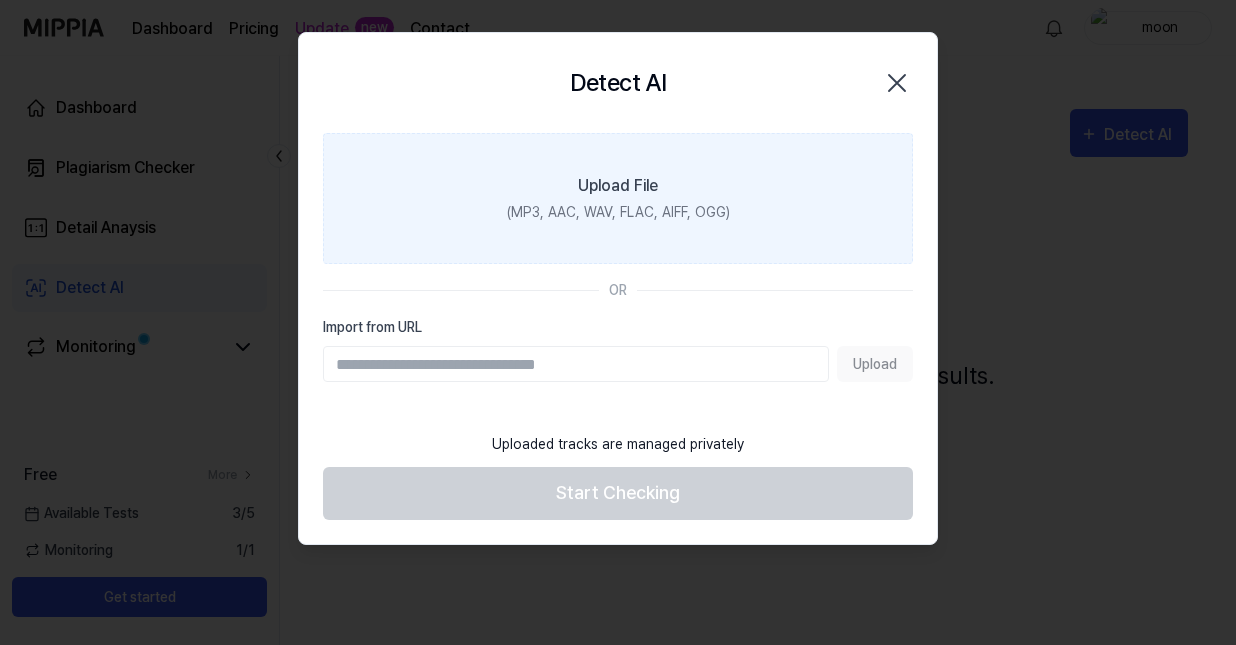 click on "Upload File (MP3, AAC, WAV, FLAC, AIFF, OGG)" at bounding box center [618, 198] 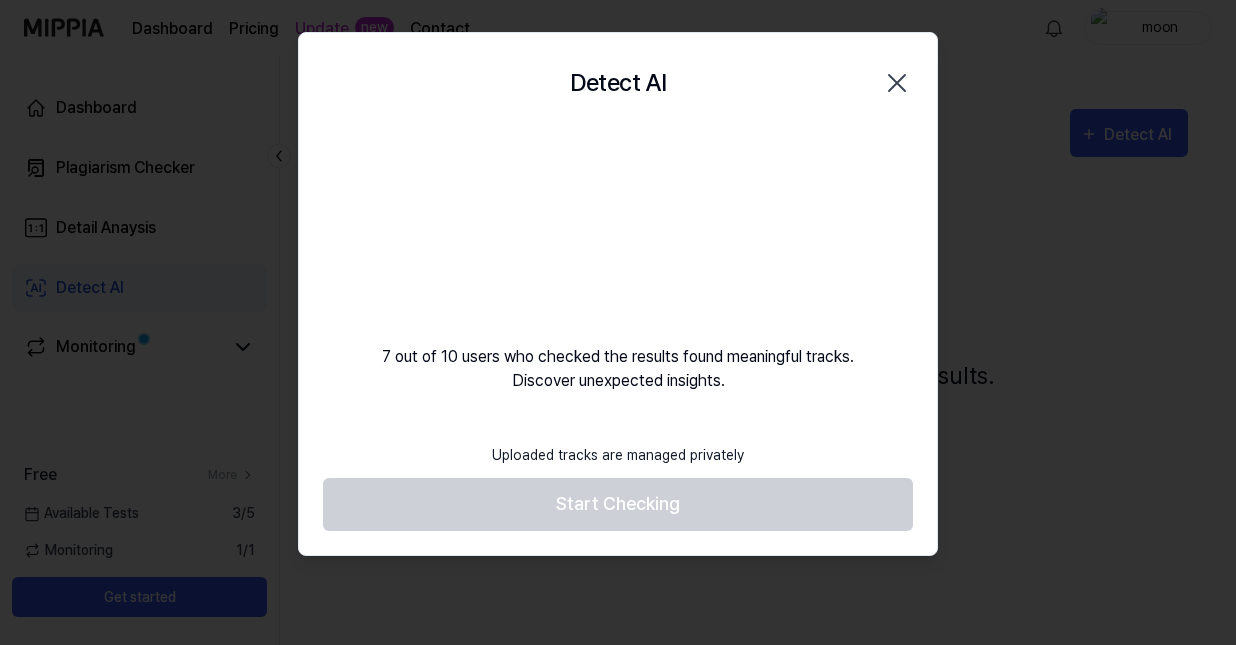 scroll, scrollTop: 72, scrollLeft: 0, axis: vertical 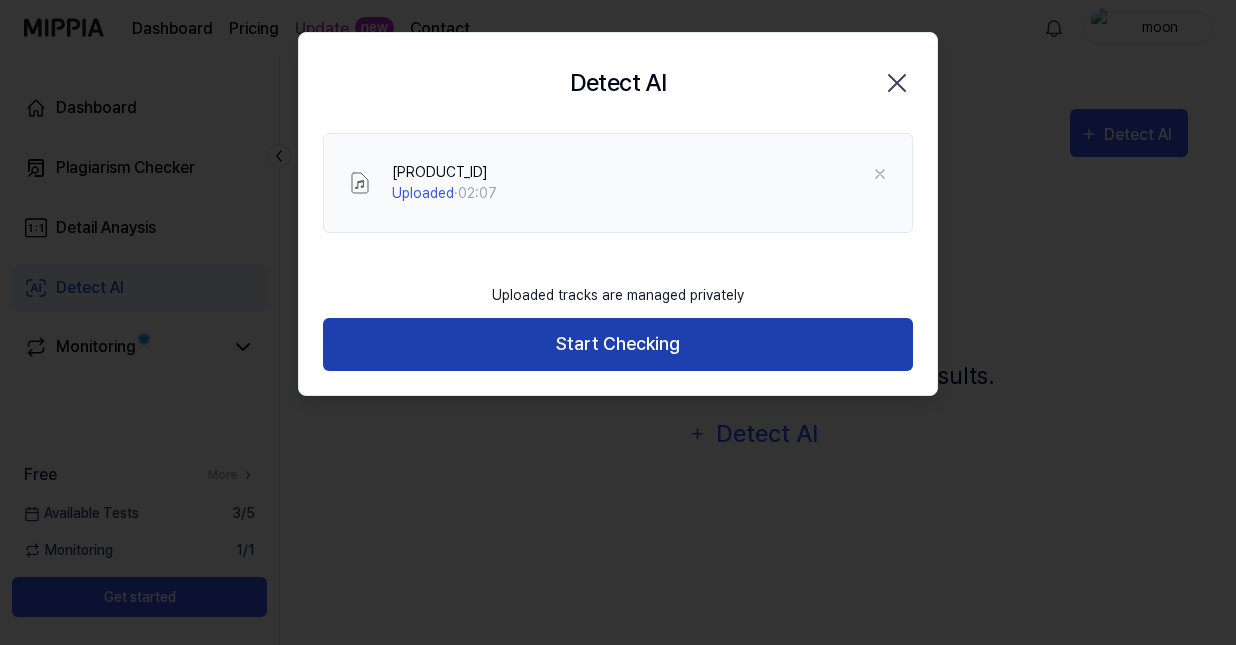 click on "Start Checking" at bounding box center (618, 344) 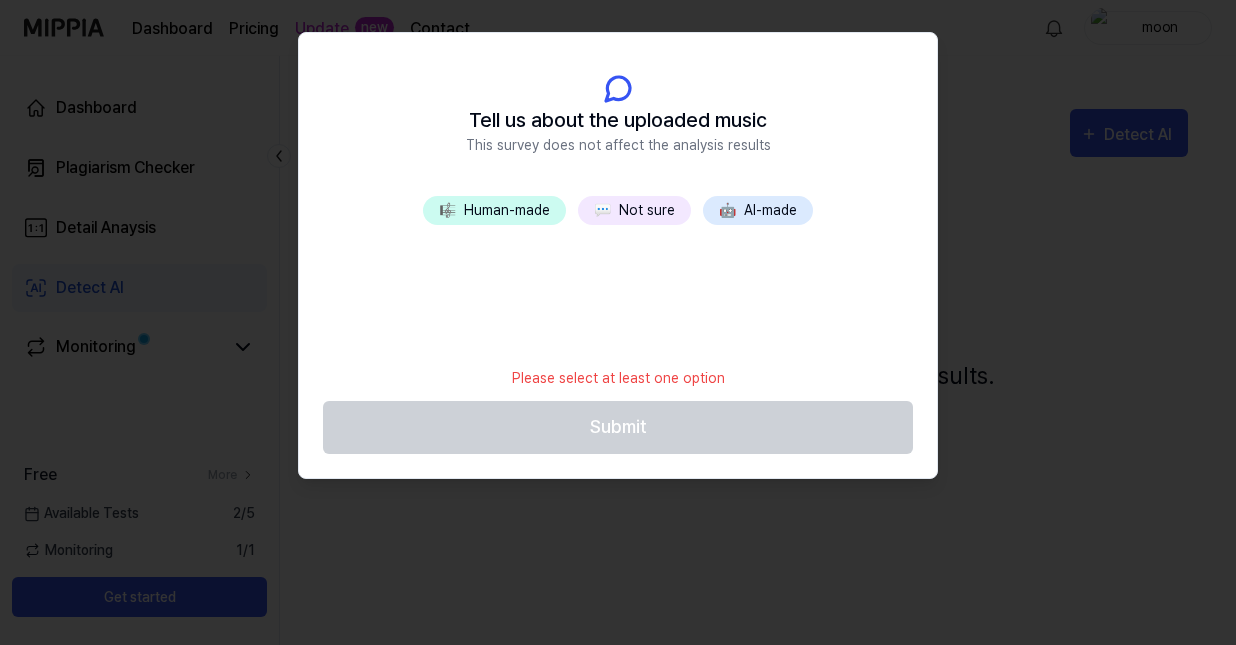 click on "💬 Not sure" at bounding box center [634, 210] 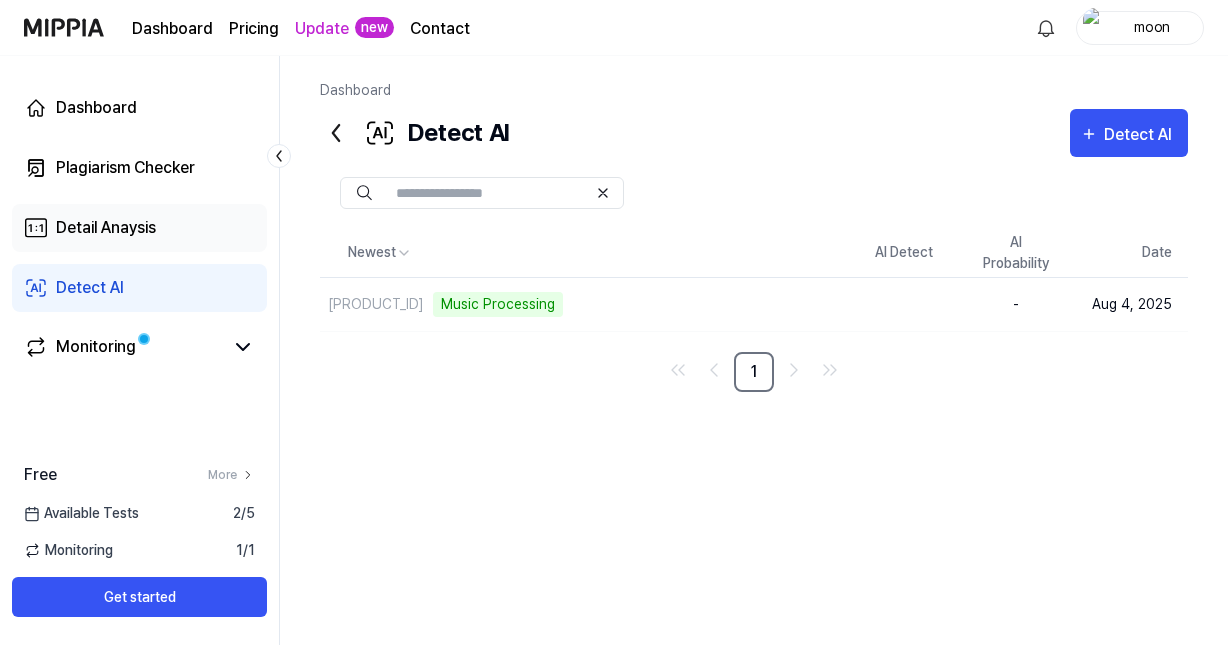 click on "Detail Anaysis" at bounding box center (139, 228) 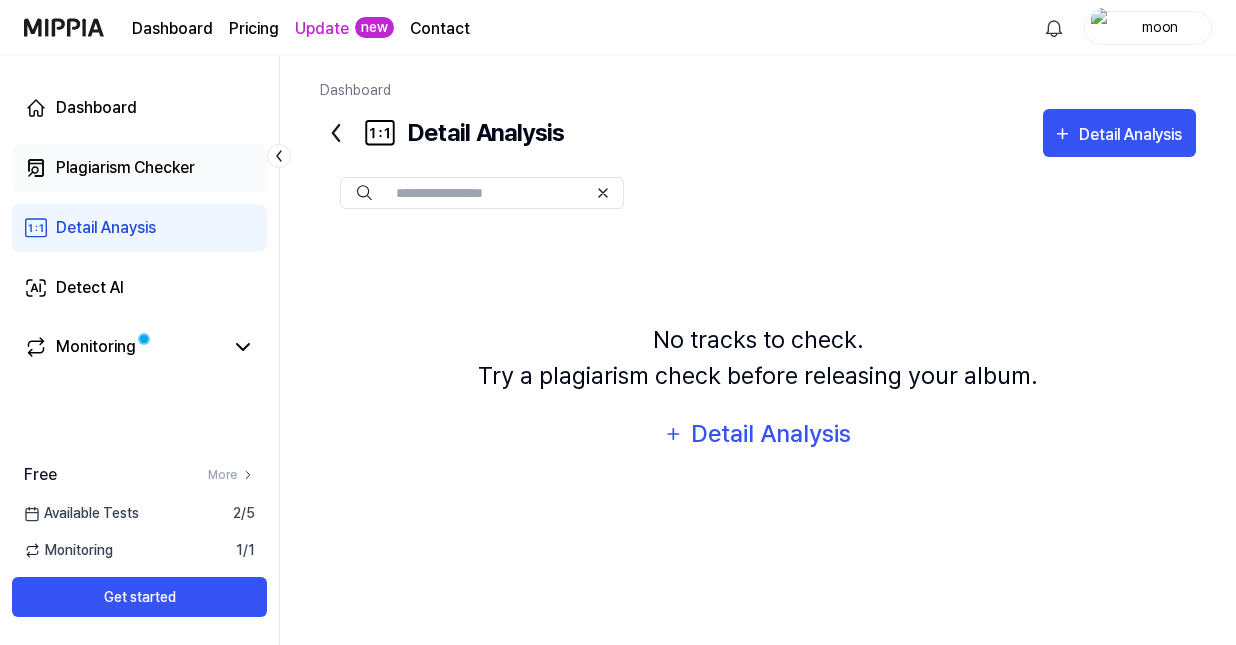 click on "Plagiarism Checker" at bounding box center [125, 168] 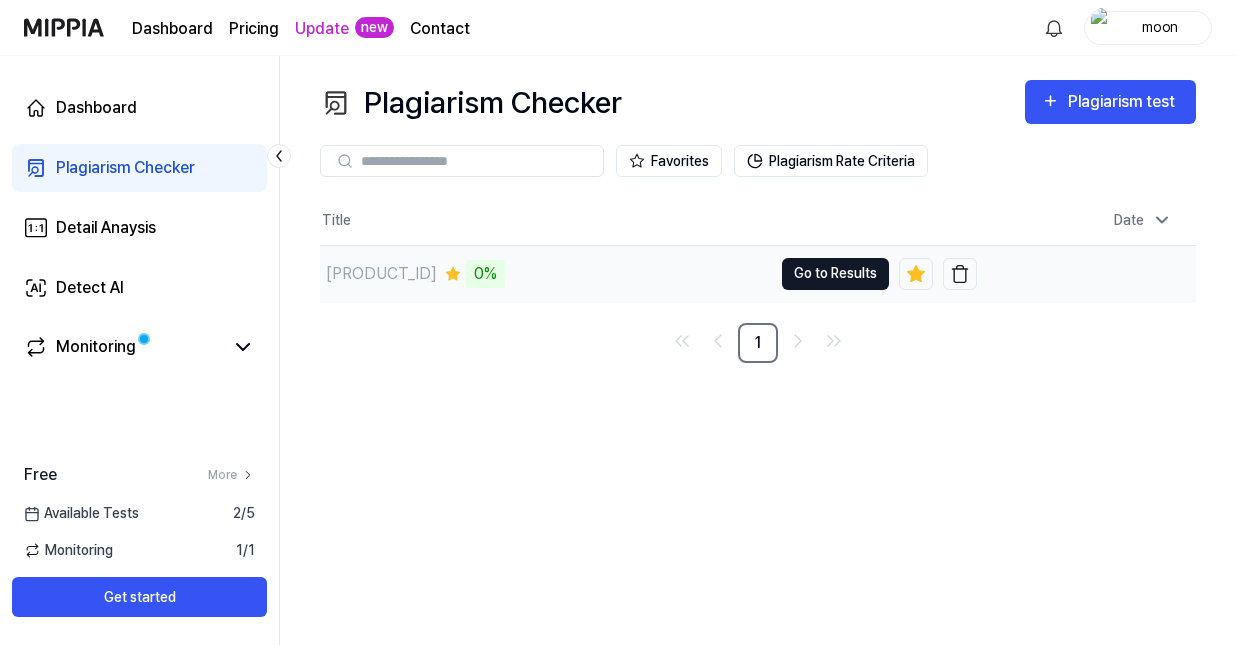 click on "Go to Results" at bounding box center (835, 274) 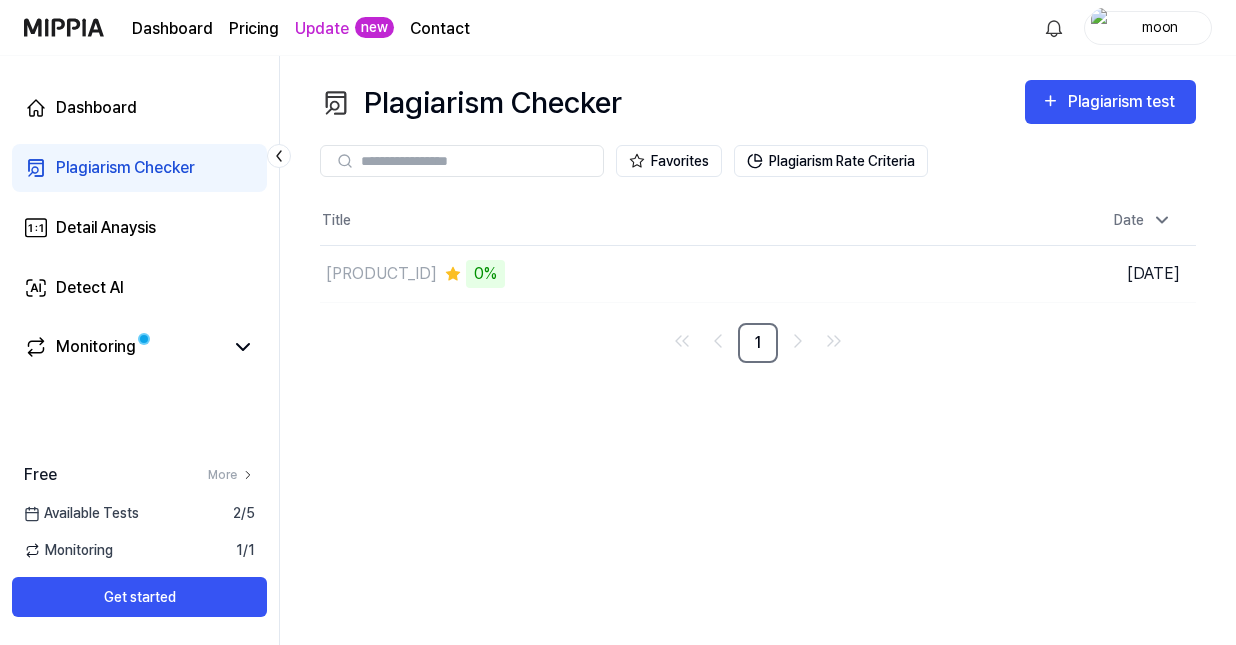 click on "1" at bounding box center [758, 343] 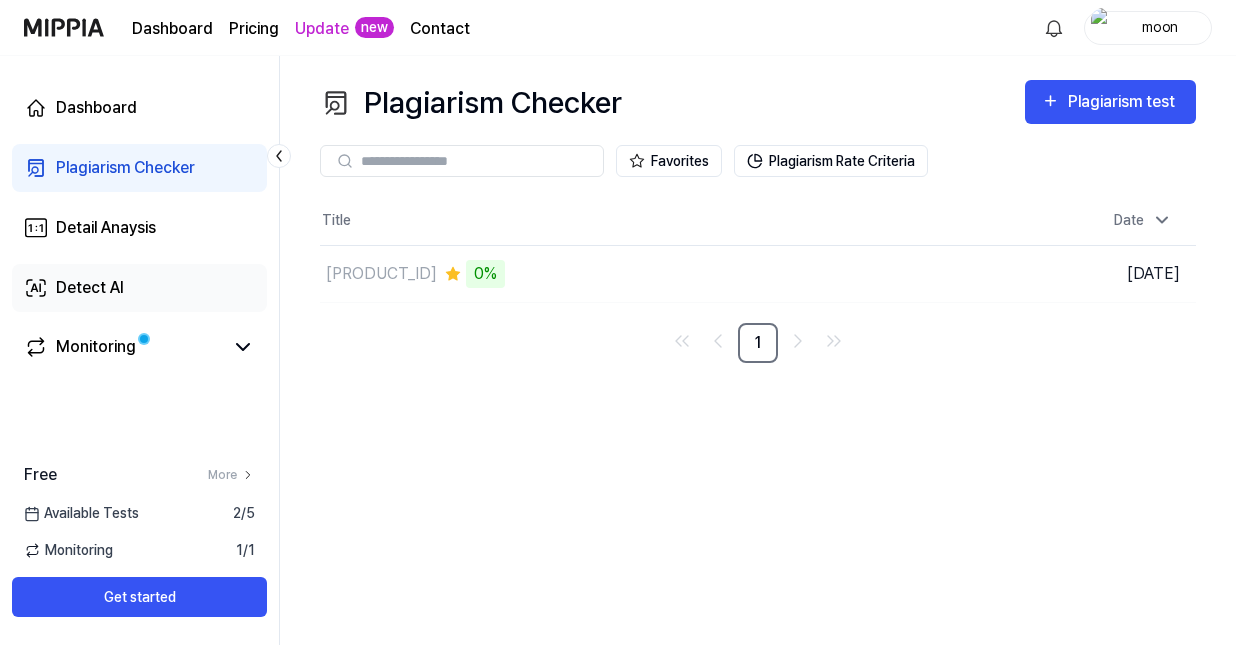 click on "Detect AI" at bounding box center [139, 288] 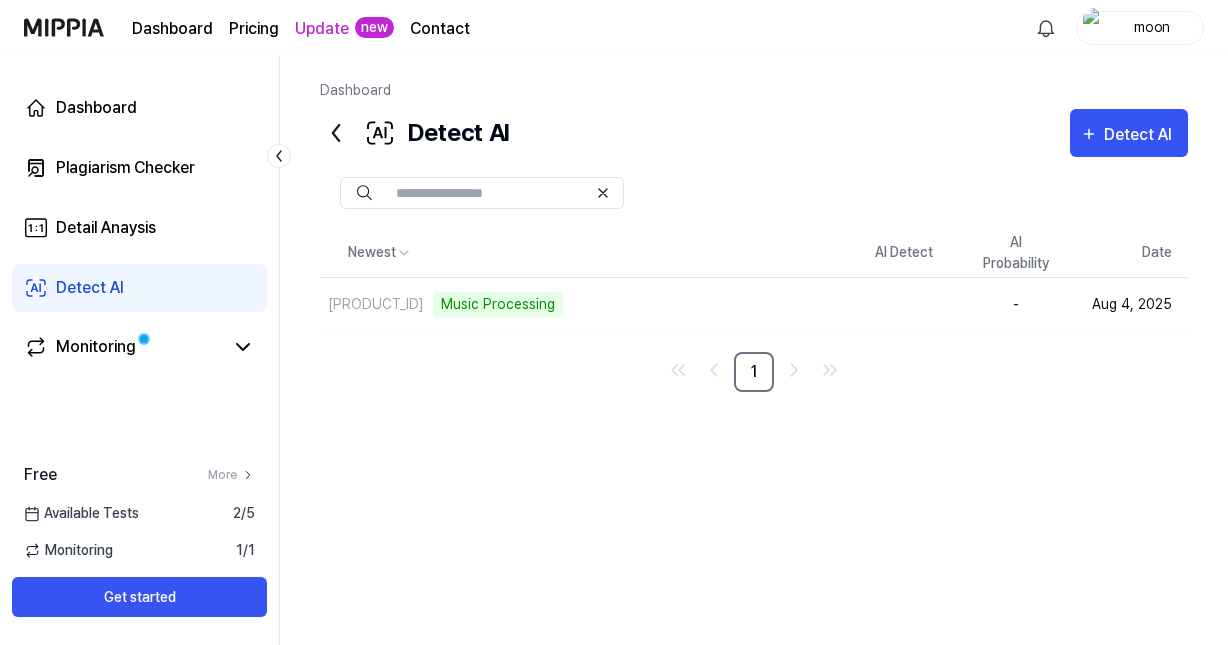 click on "Detect AI" at bounding box center (90, 288) 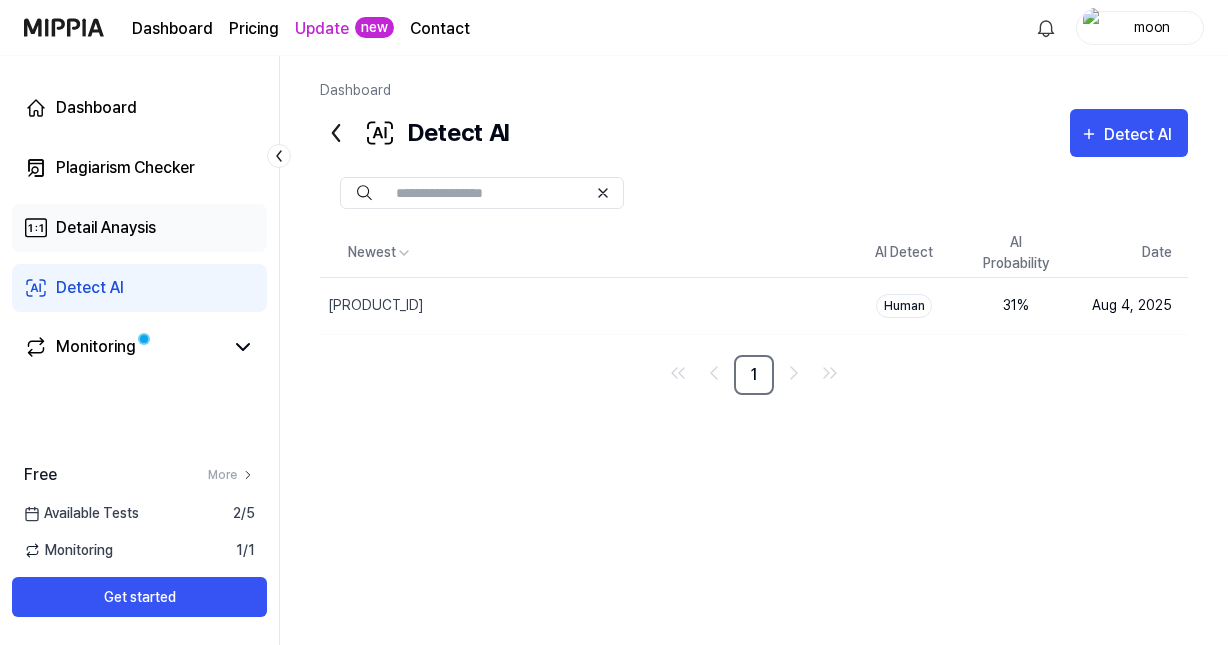 click on "Detail Anaysis" at bounding box center [139, 228] 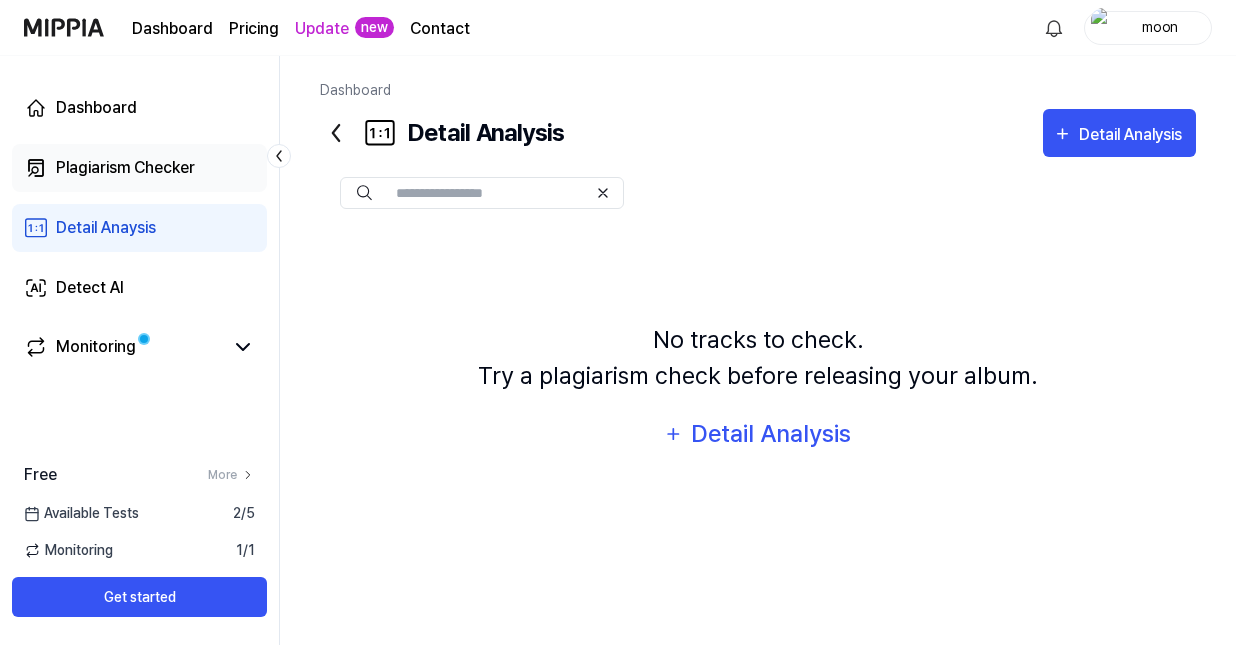 click on "Plagiarism Checker" at bounding box center [139, 168] 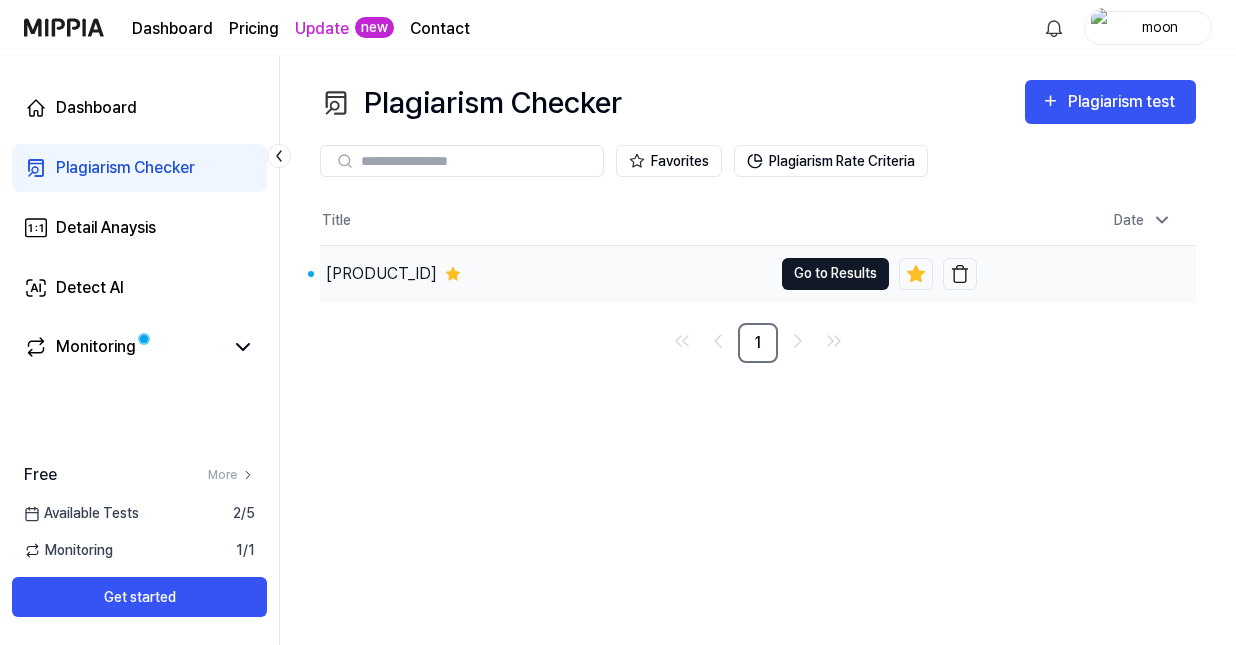 click on "Go to Results" at bounding box center (835, 274) 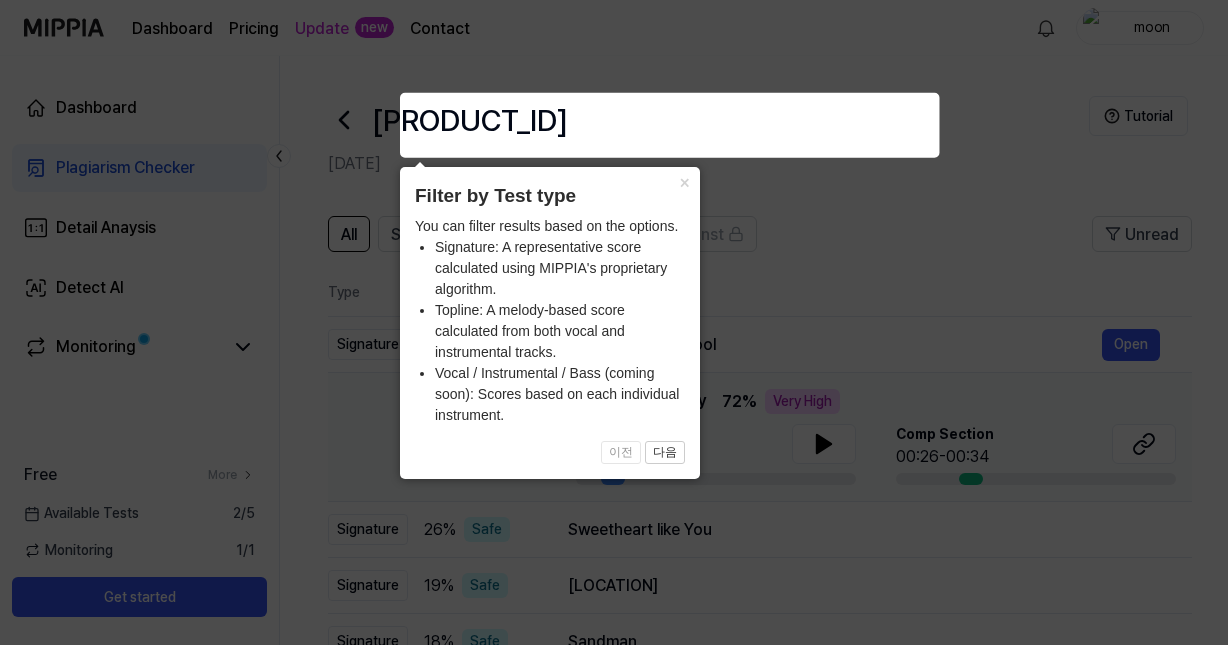 scroll, scrollTop: 182, scrollLeft: 0, axis: vertical 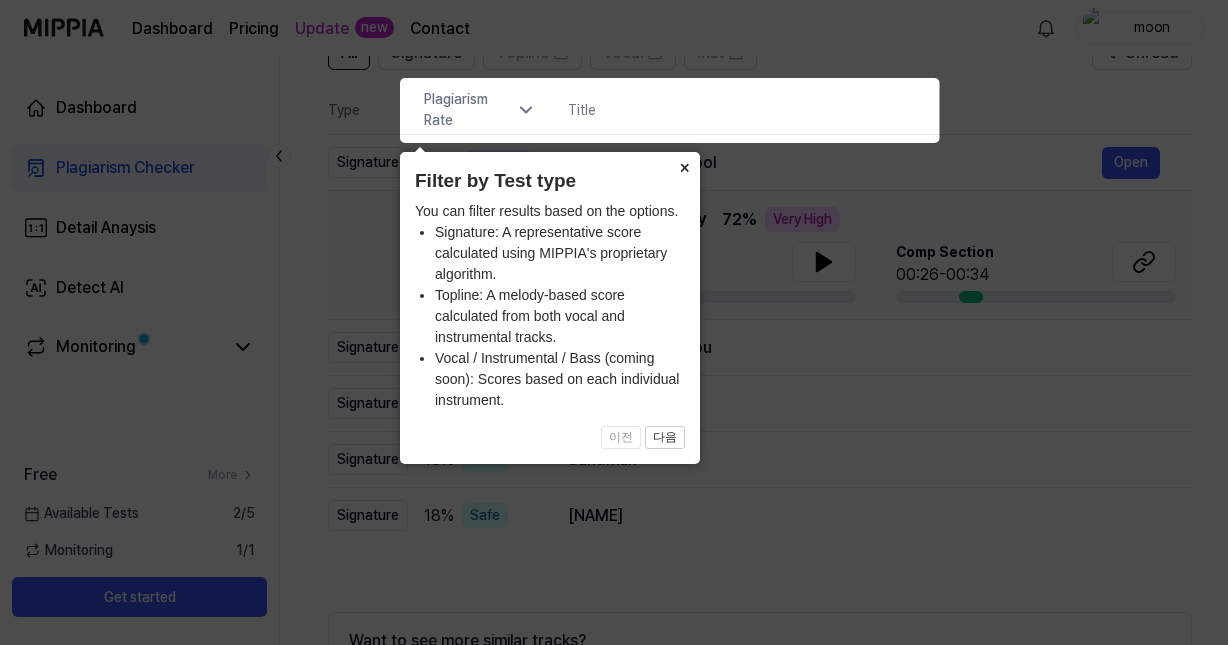 click on "×" at bounding box center [684, 166] 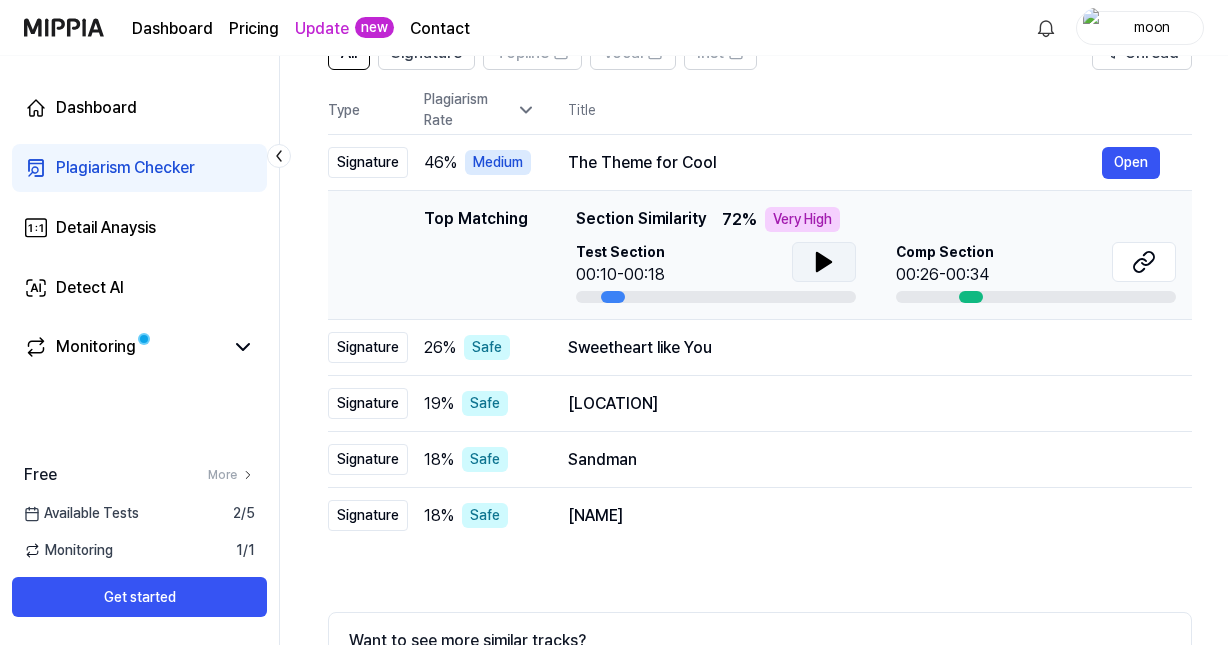click 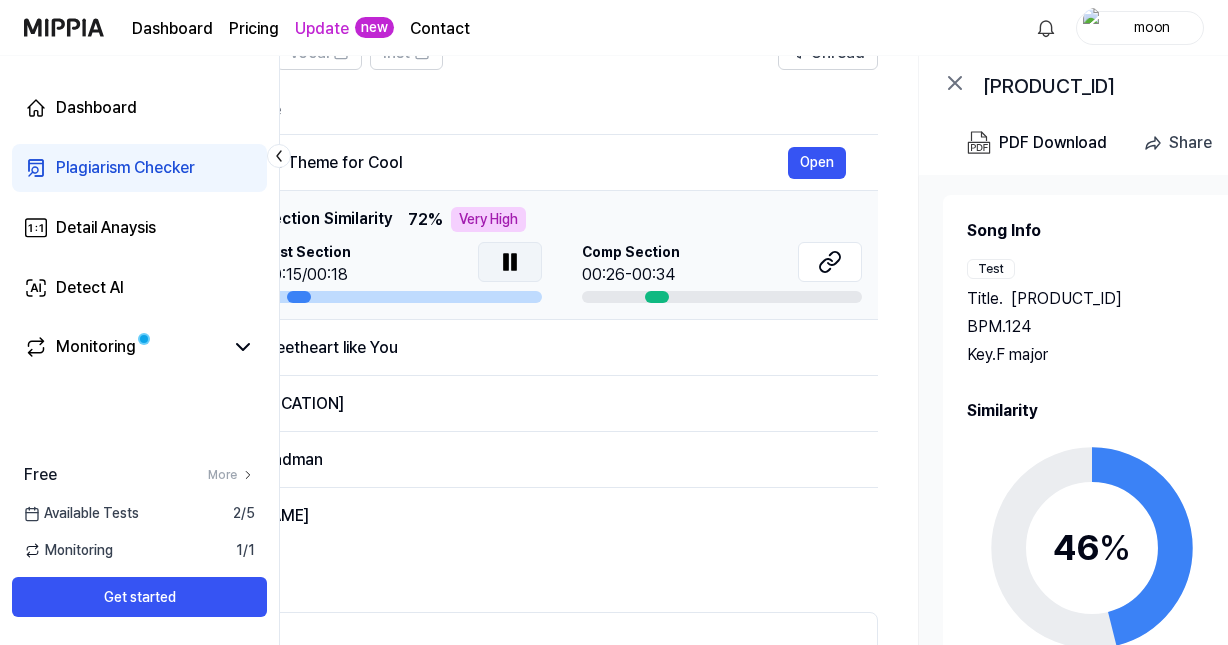 scroll, scrollTop: 0, scrollLeft: 0, axis: both 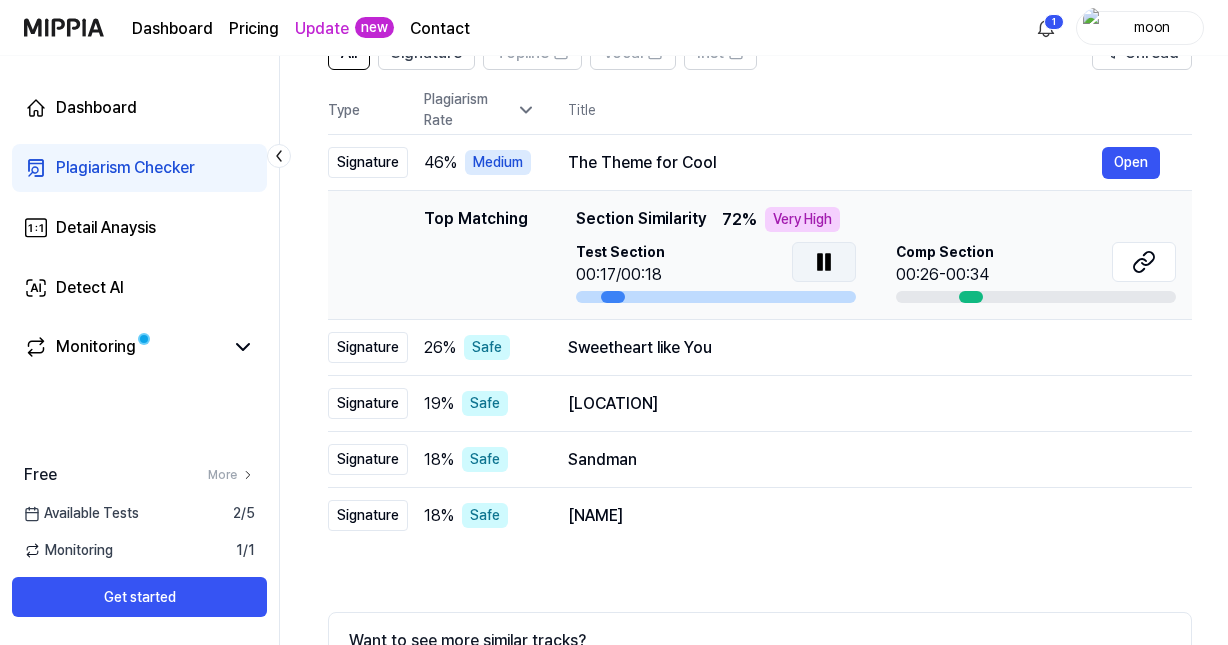 click 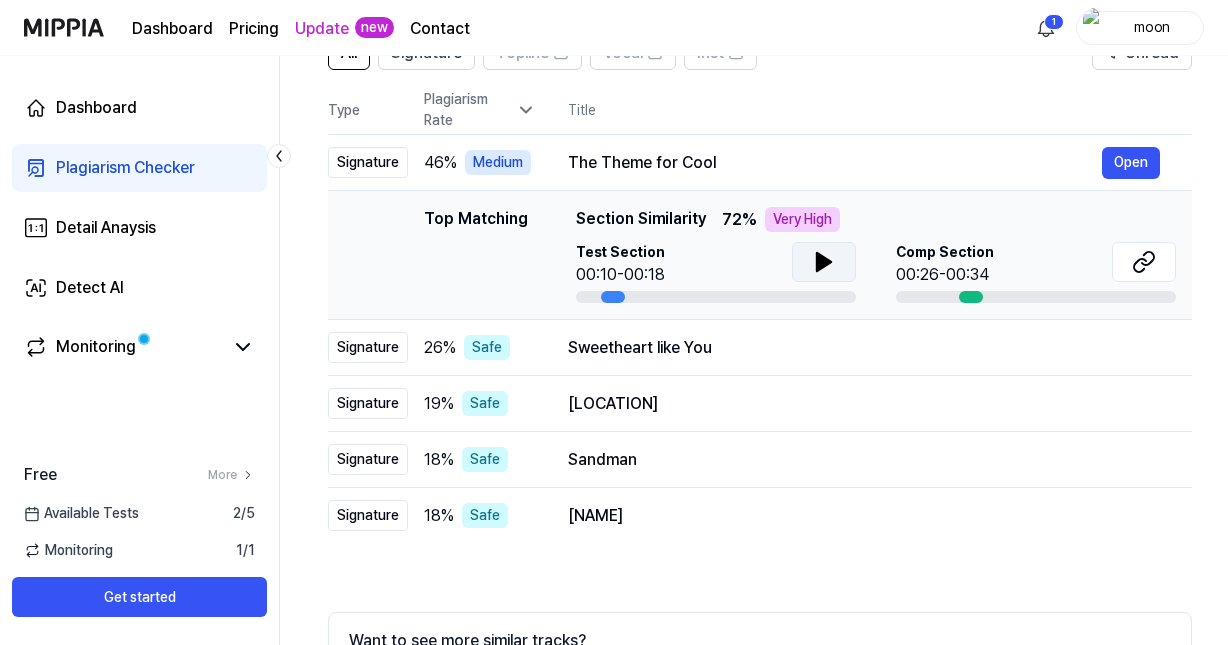 click at bounding box center [824, 262] 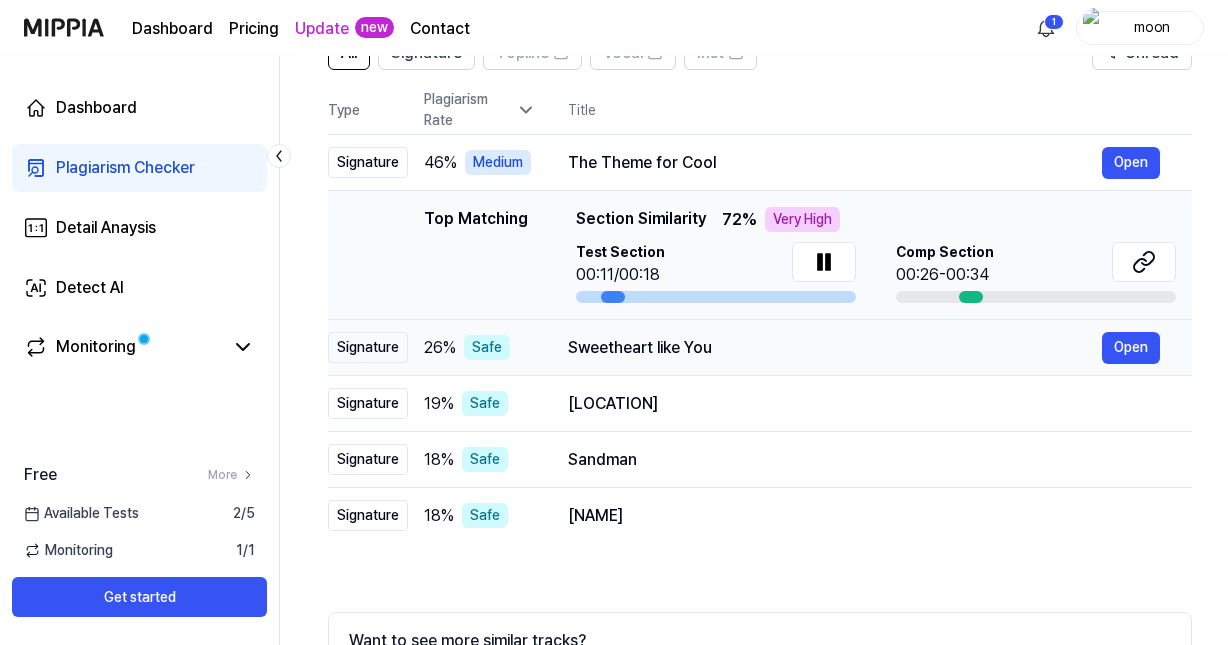 scroll, scrollTop: 0, scrollLeft: 56, axis: horizontal 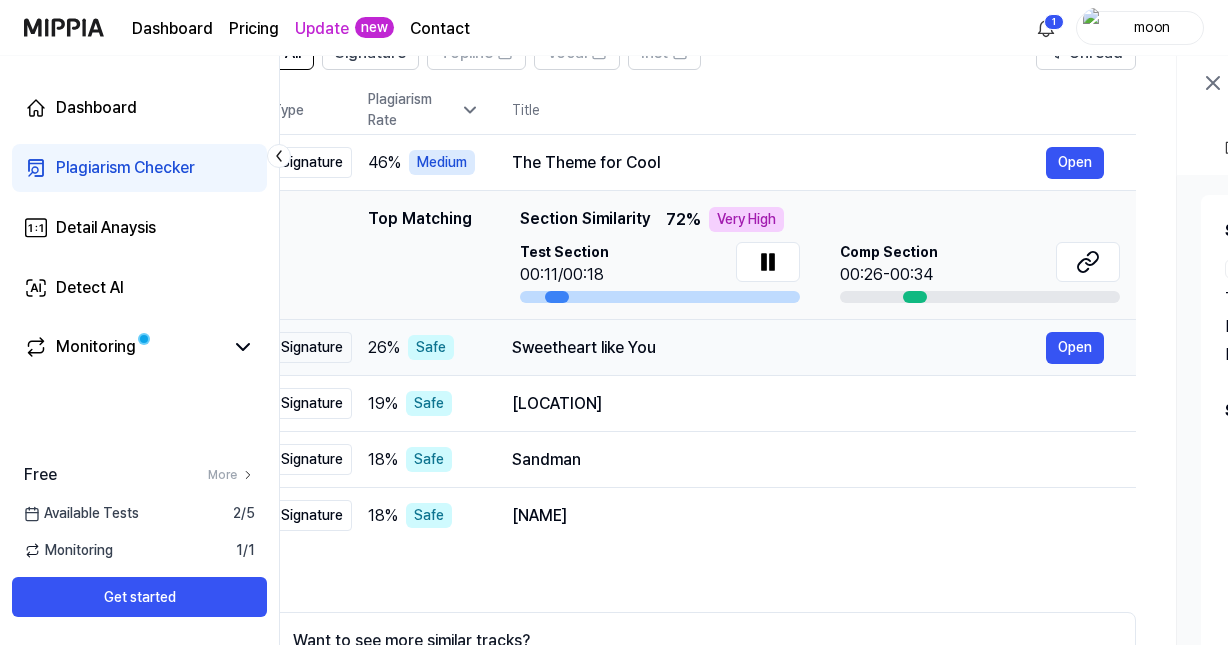 drag, startPoint x: 766, startPoint y: 411, endPoint x: 710, endPoint y: 450, distance: 68.24222 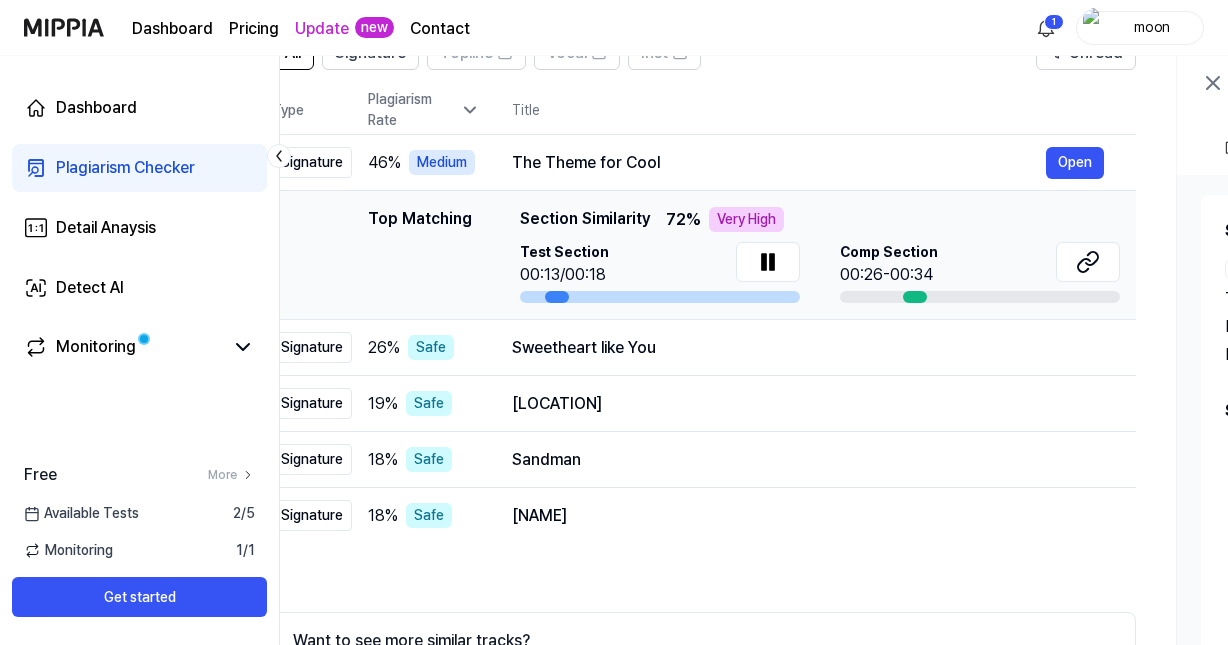 click on "The Theme for Cool Top Matching Top Matching Section Similarity 72 % Very High   Test Section 00:13/00:18 Comp Section 00:26-00:34 Open" at bounding box center (704, 255) 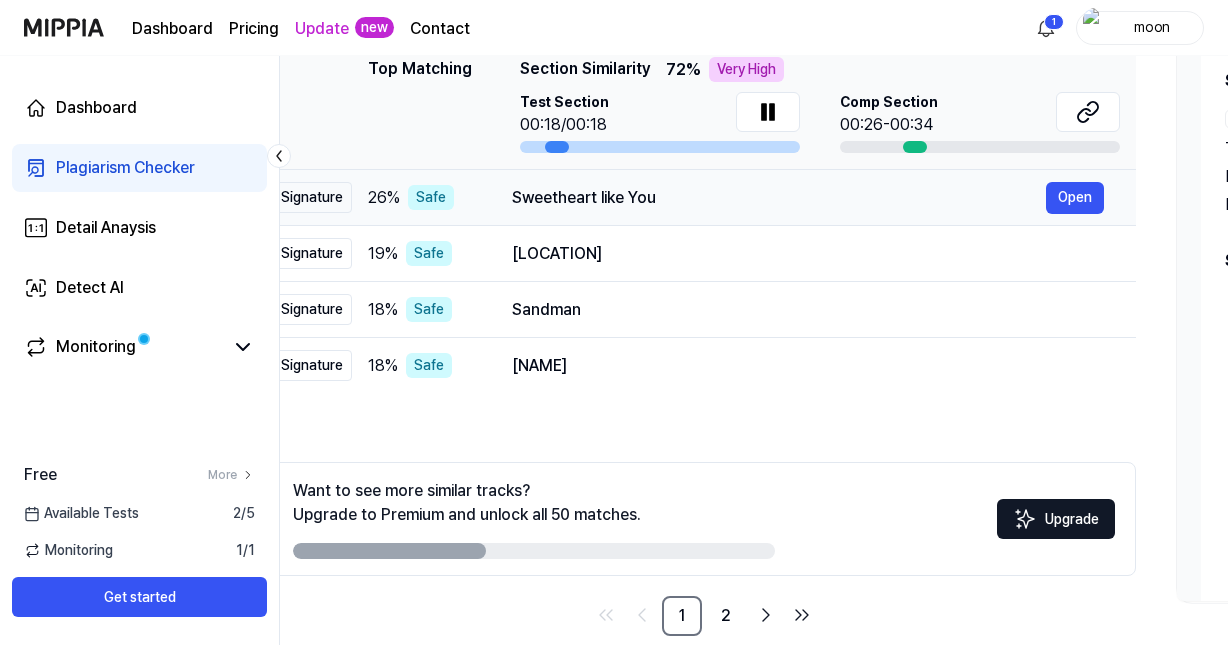 scroll, scrollTop: 262, scrollLeft: 0, axis: vertical 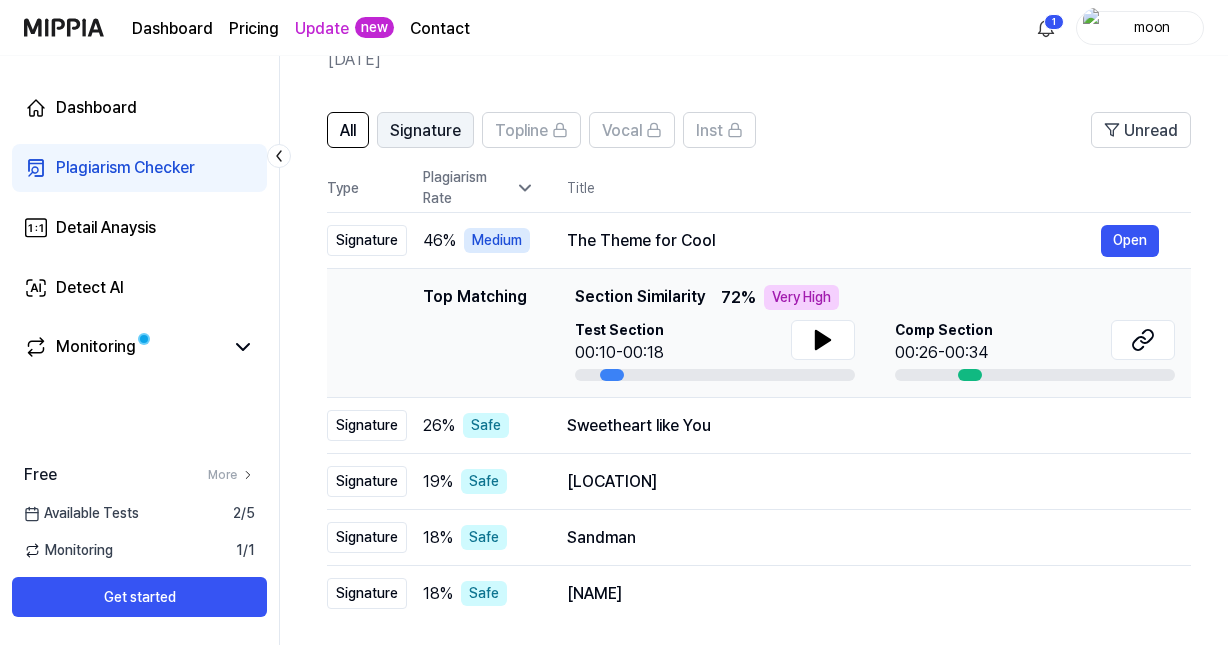click on "Signature" at bounding box center [425, 131] 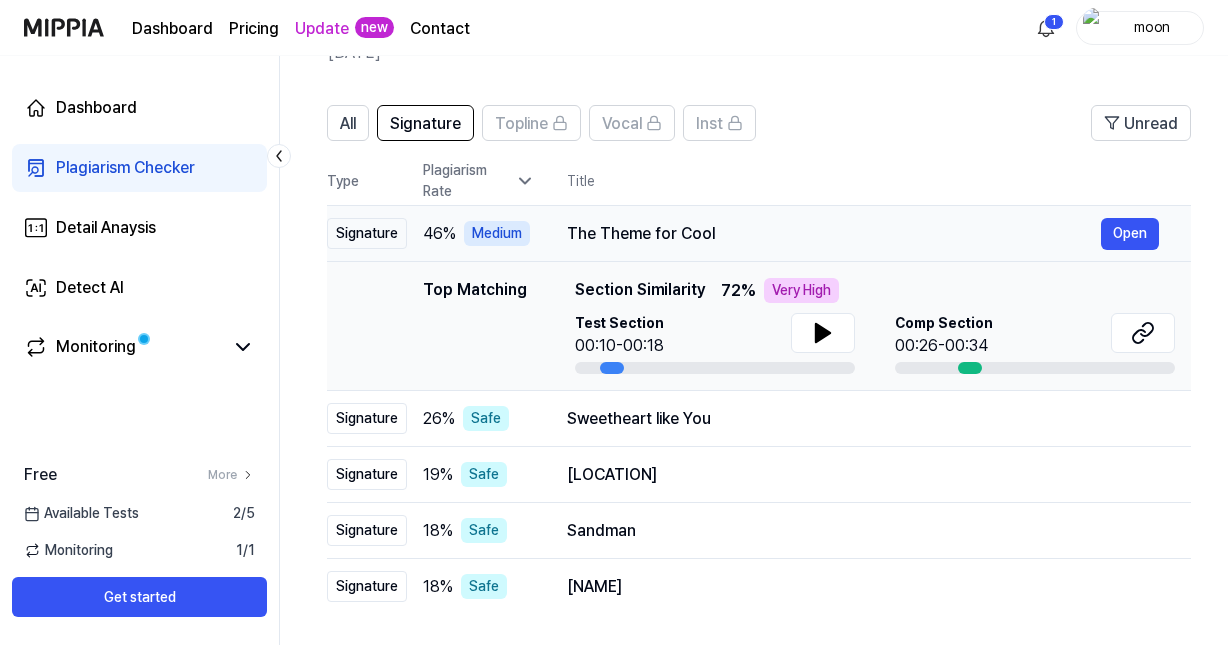 scroll, scrollTop: 112, scrollLeft: 0, axis: vertical 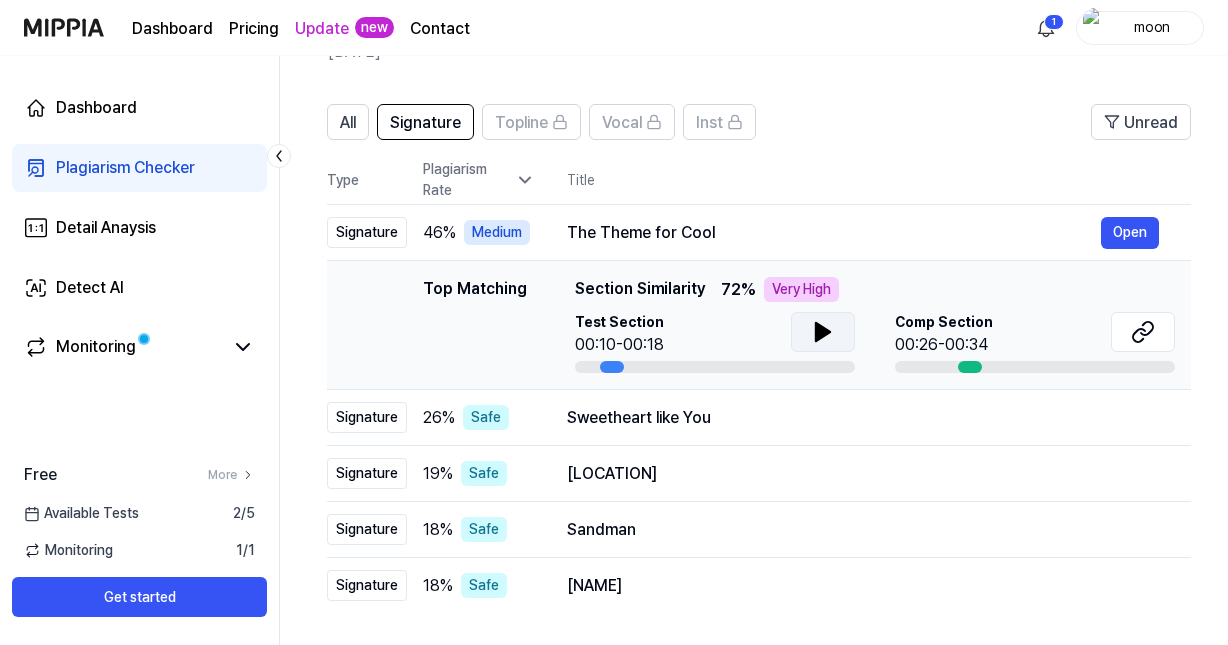 click 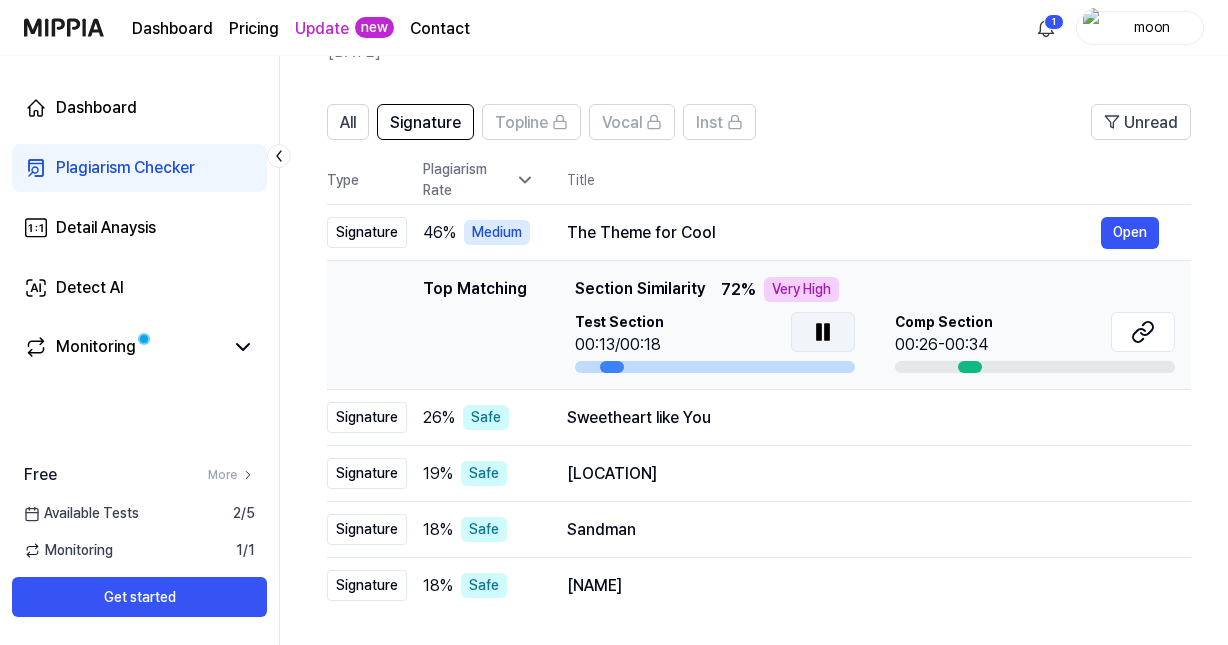 click 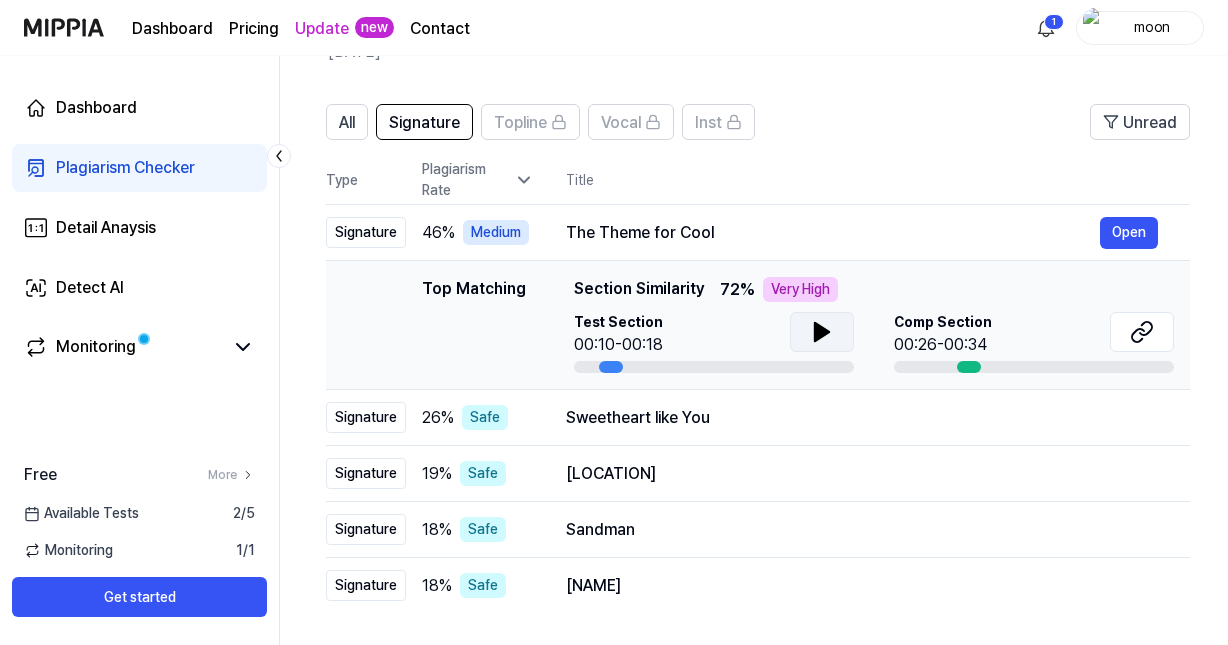 scroll, scrollTop: 0, scrollLeft: 3, axis: horizontal 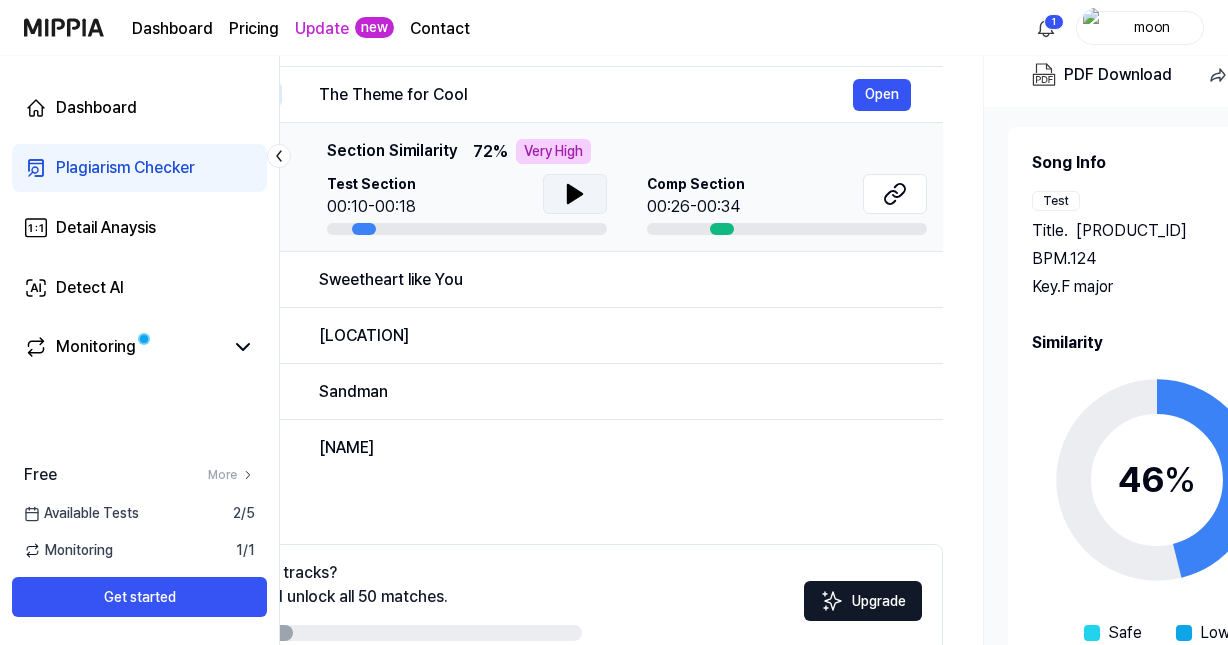 drag, startPoint x: 671, startPoint y: 353, endPoint x: 506, endPoint y: 335, distance: 165.97891 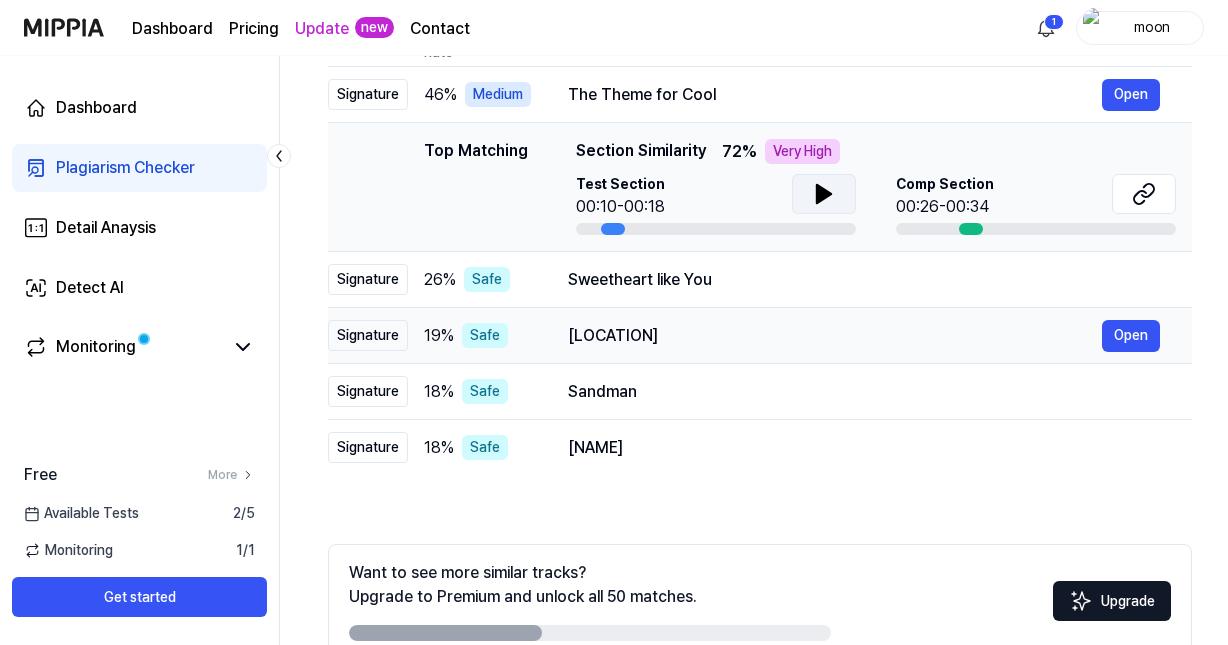 scroll, scrollTop: 0, scrollLeft: 1, axis: horizontal 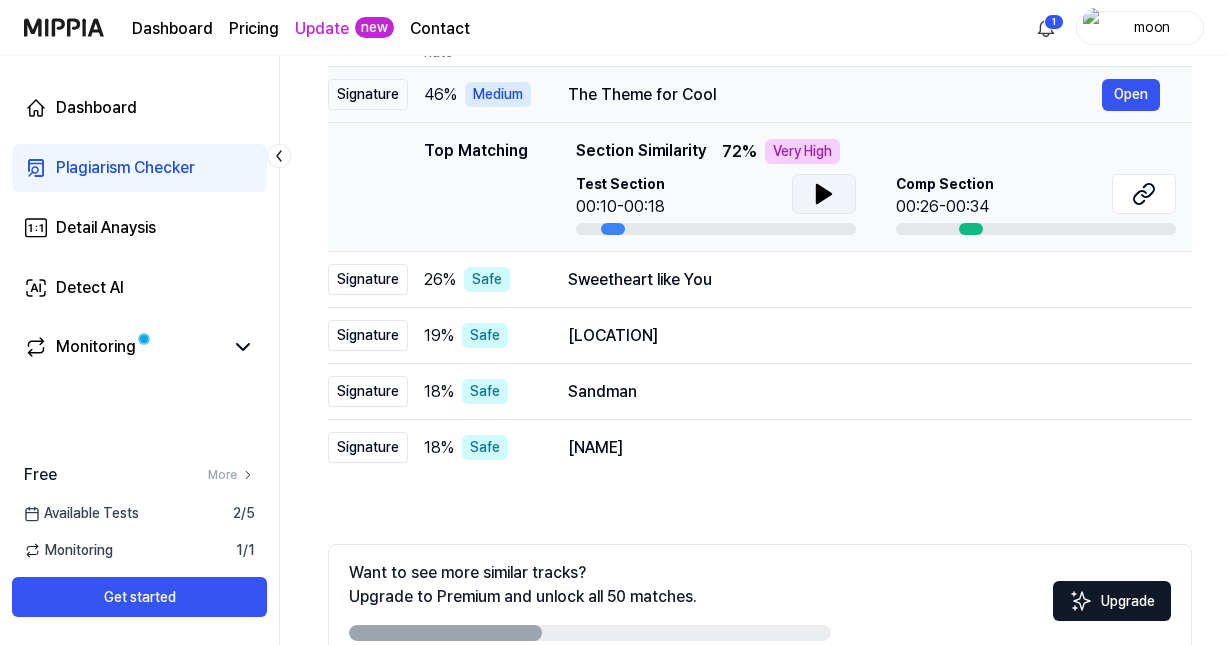 drag, startPoint x: 710, startPoint y: 181, endPoint x: 873, endPoint y: 186, distance: 163.07668 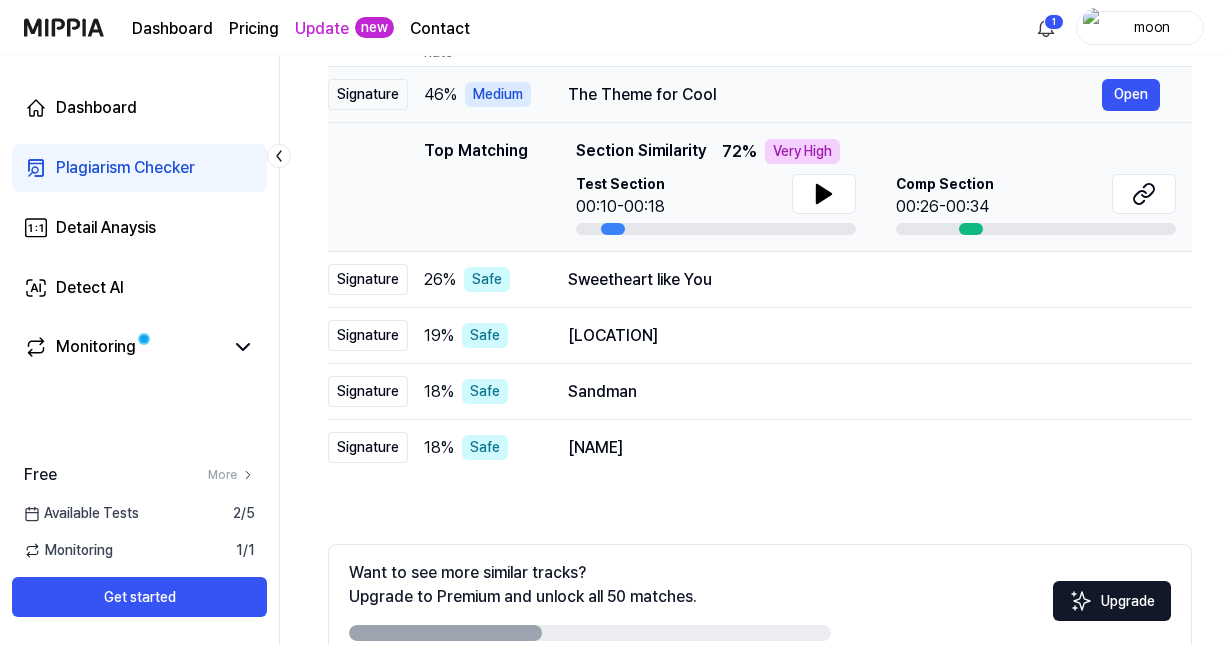 scroll, scrollTop: 0, scrollLeft: 0, axis: both 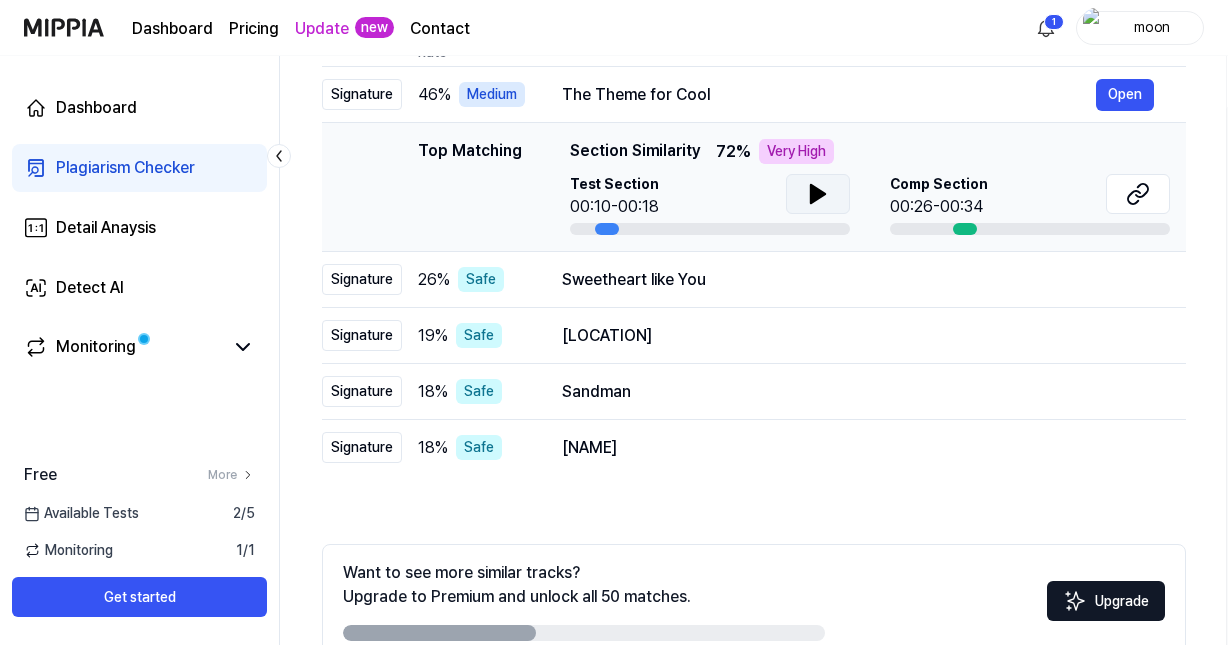 click 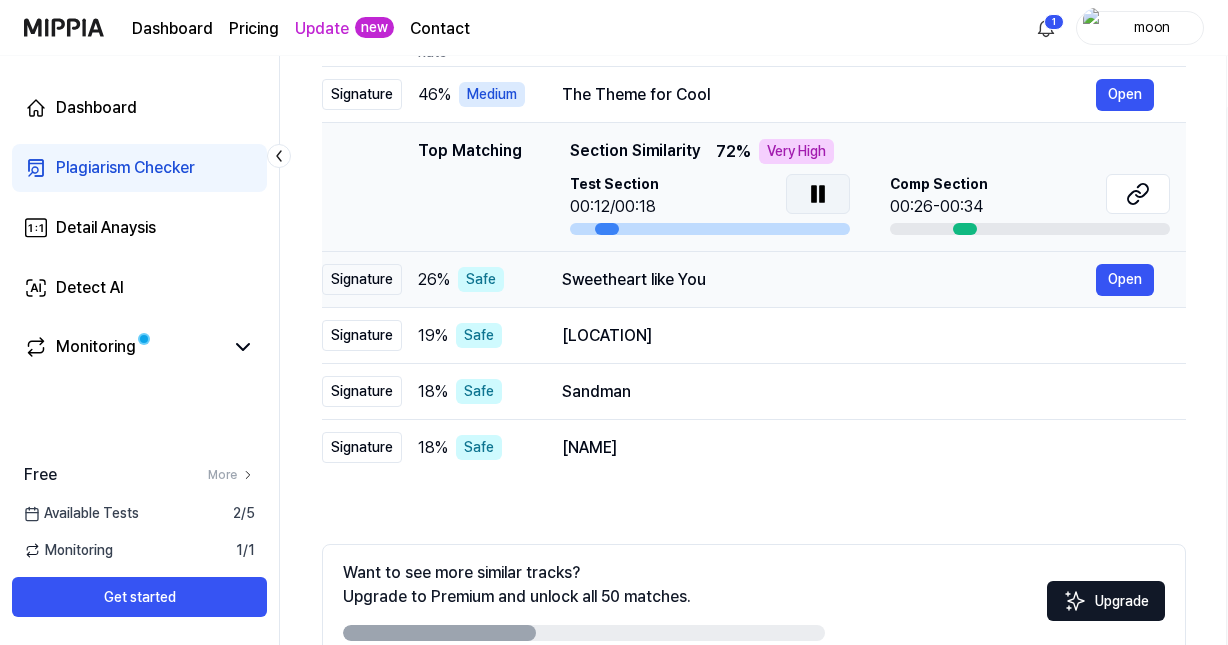 click on "Sweetheart like You" at bounding box center [829, 280] 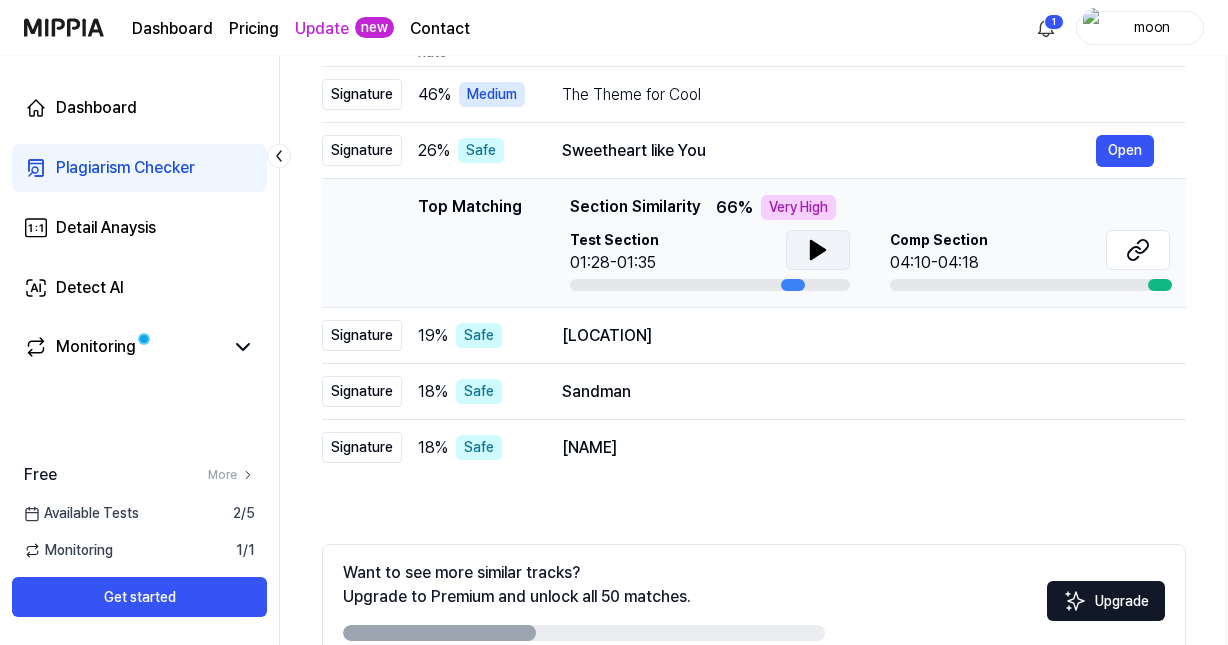 click 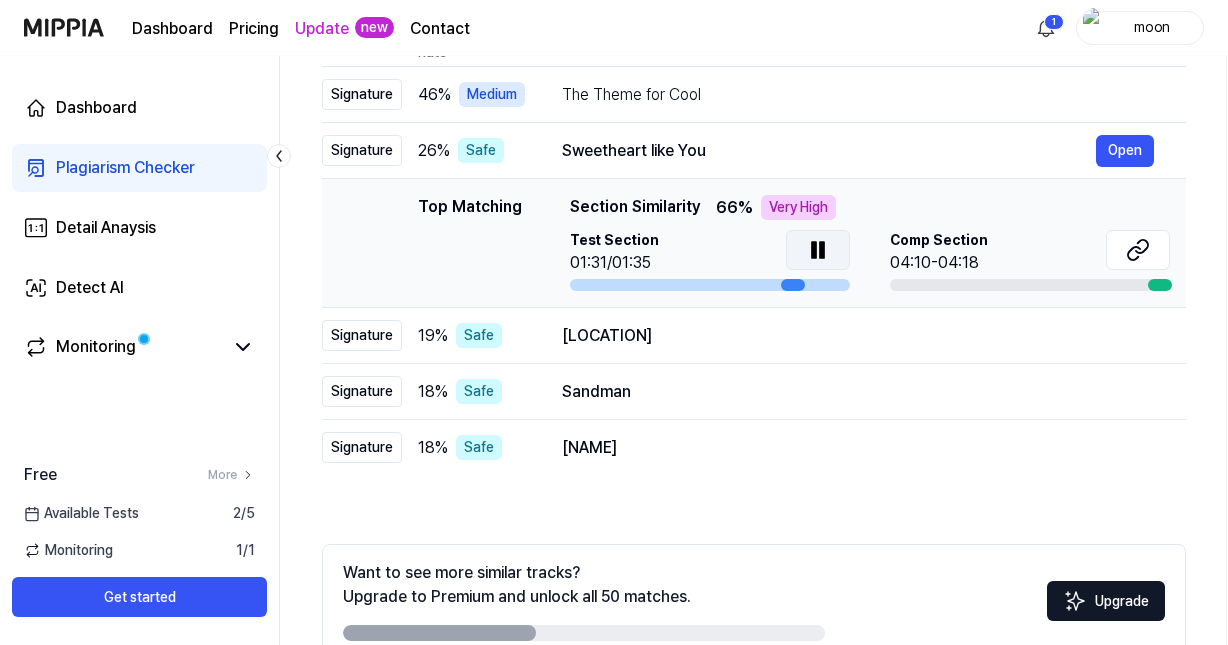 click 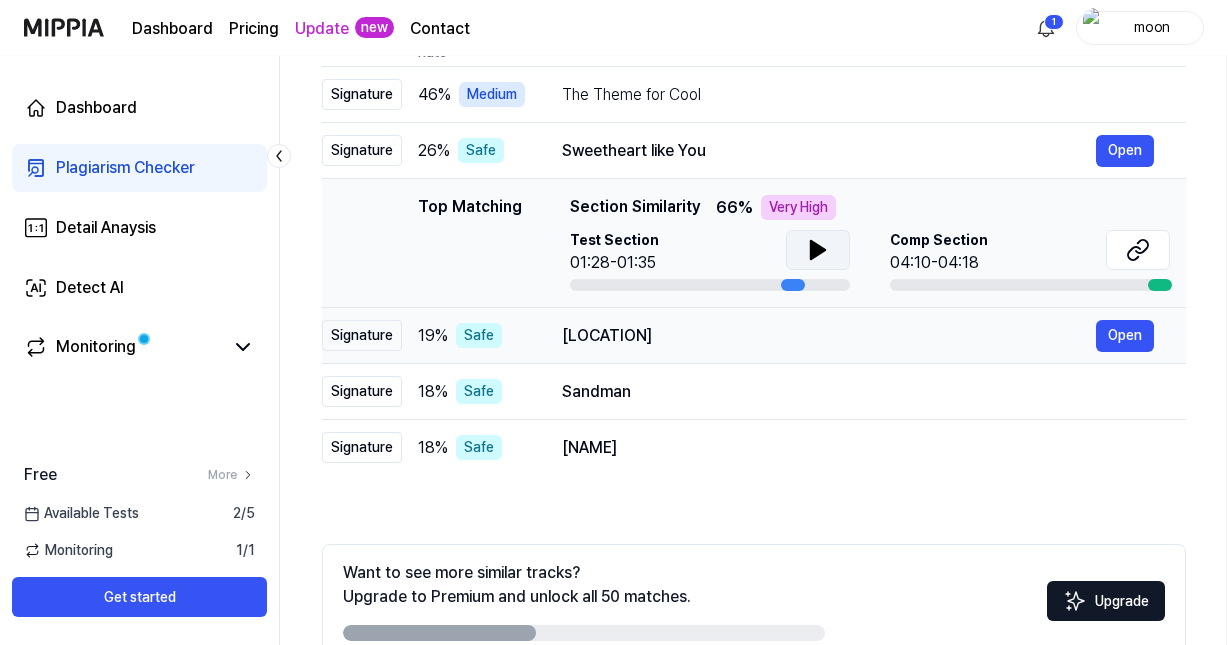 click on "[LOCATION]" at bounding box center [829, 336] 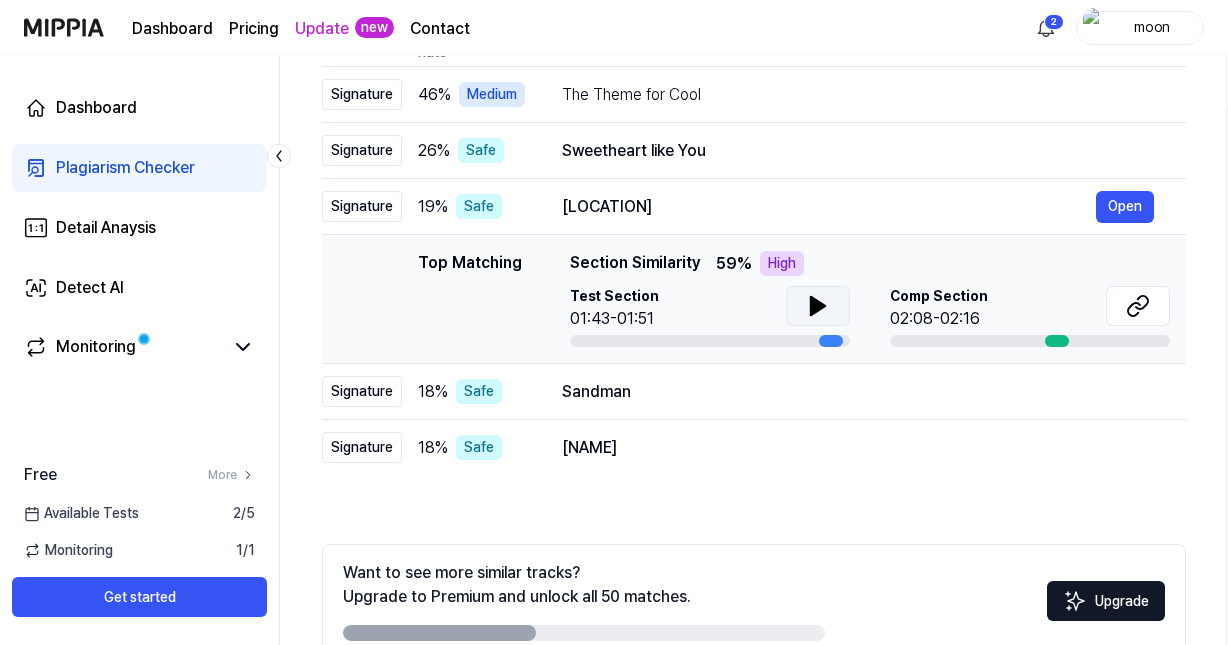 click 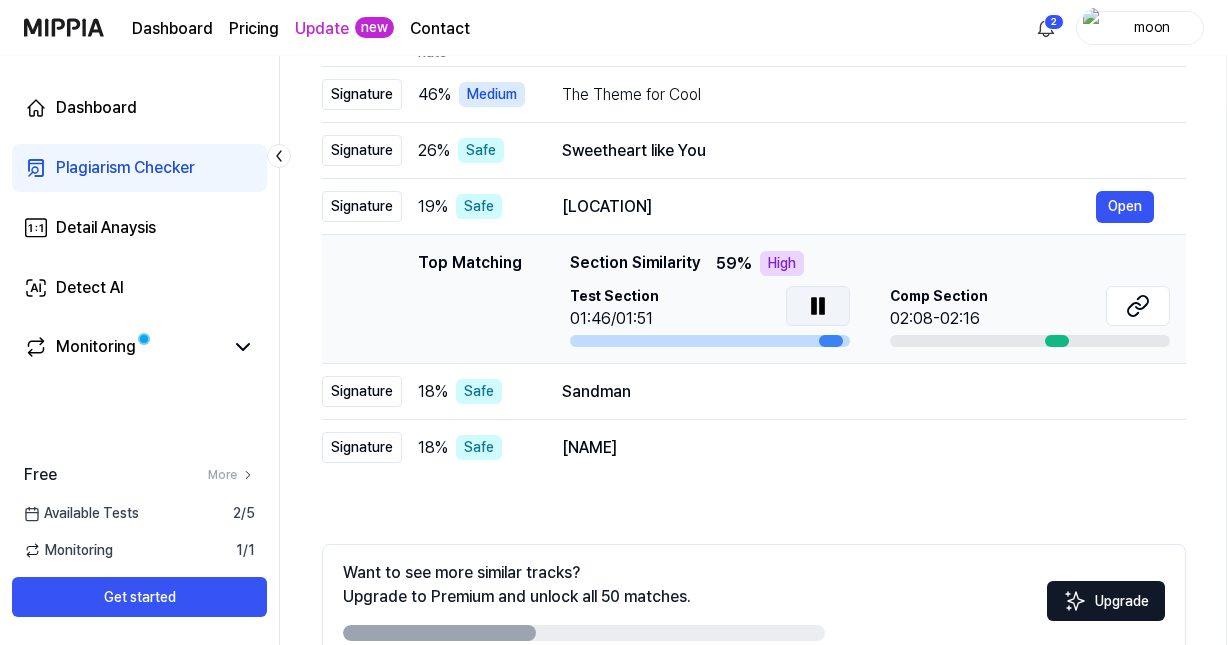 click at bounding box center (818, 306) 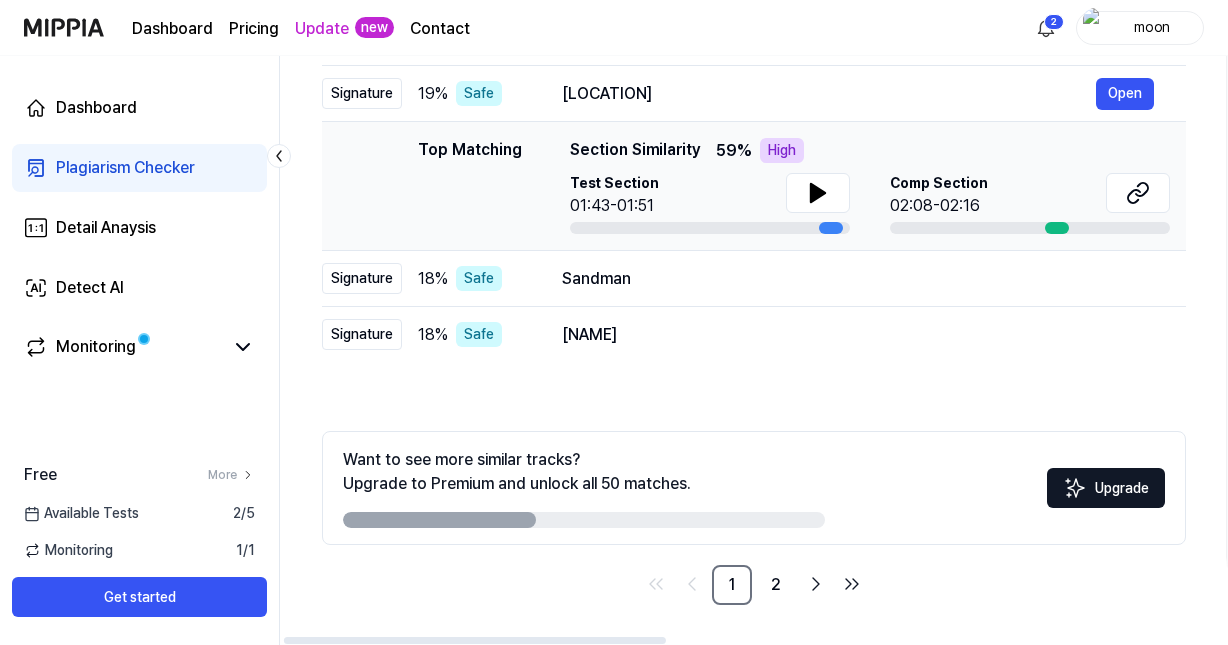 scroll, scrollTop: 536, scrollLeft: 0, axis: vertical 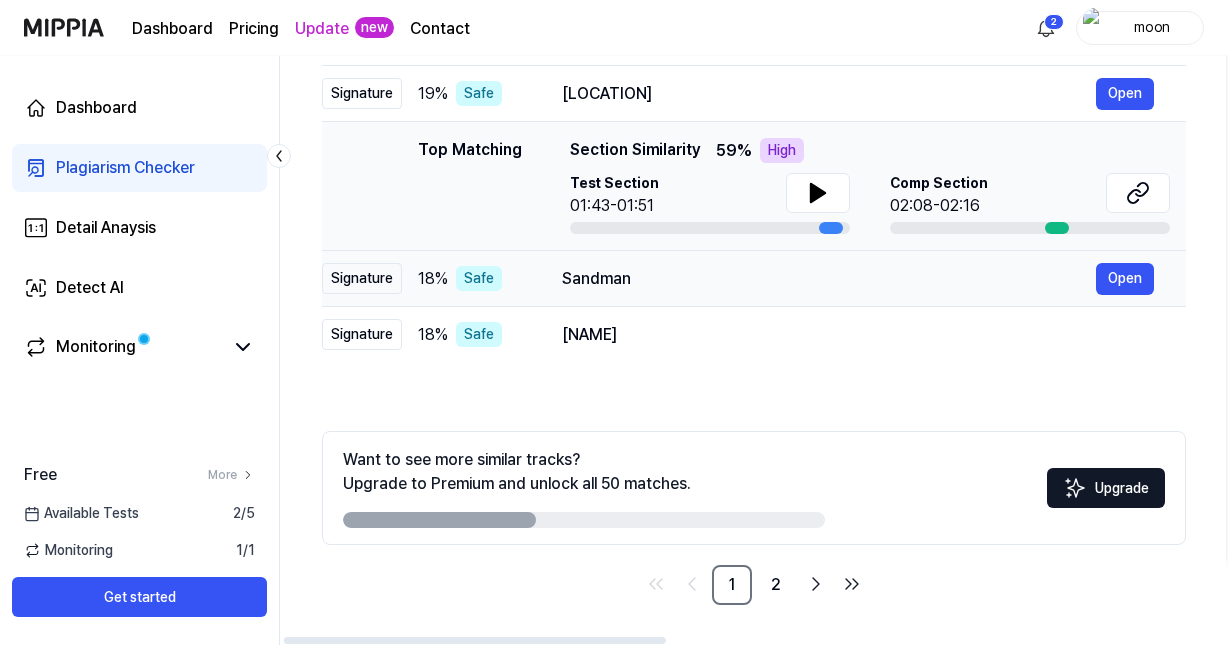 click on "Sandman Open" at bounding box center [858, 279] 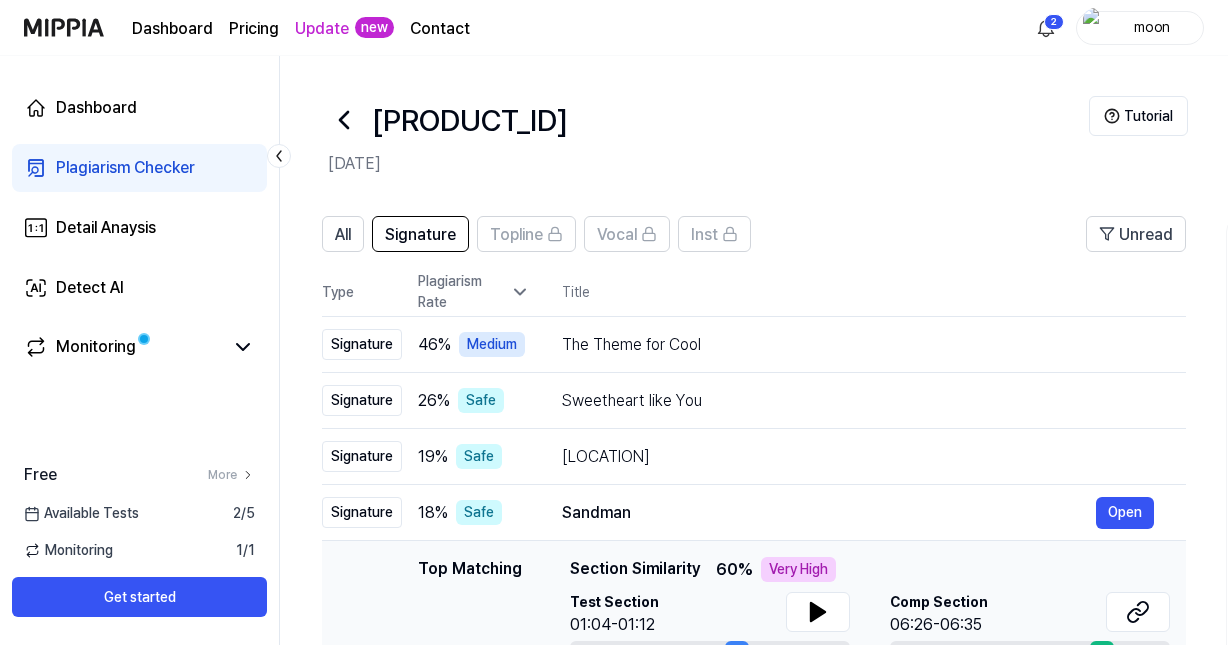 scroll, scrollTop: 149, scrollLeft: 0, axis: vertical 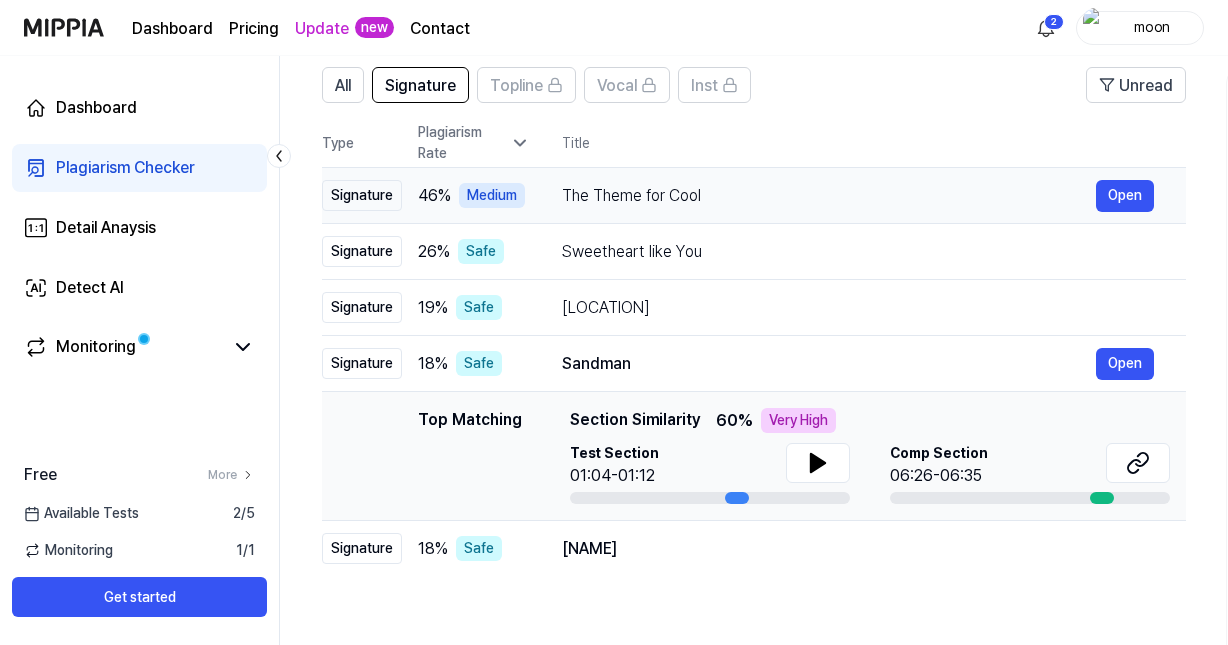 click on "Signature" at bounding box center [362, 195] 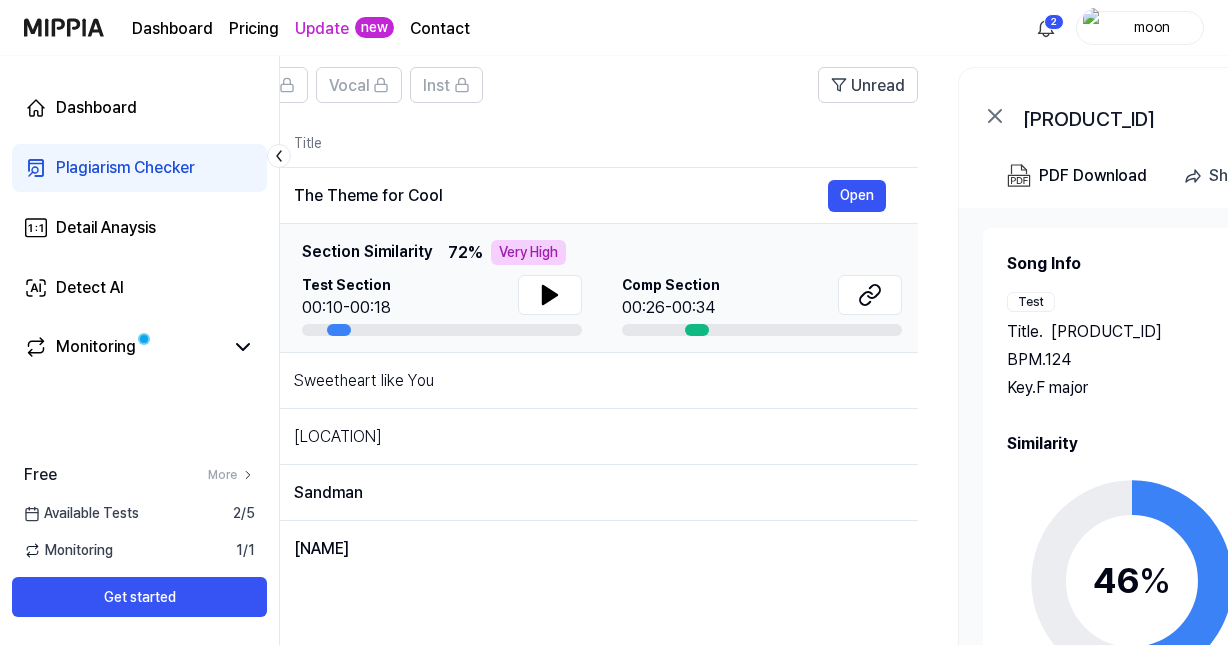 scroll, scrollTop: 0, scrollLeft: 274, axis: horizontal 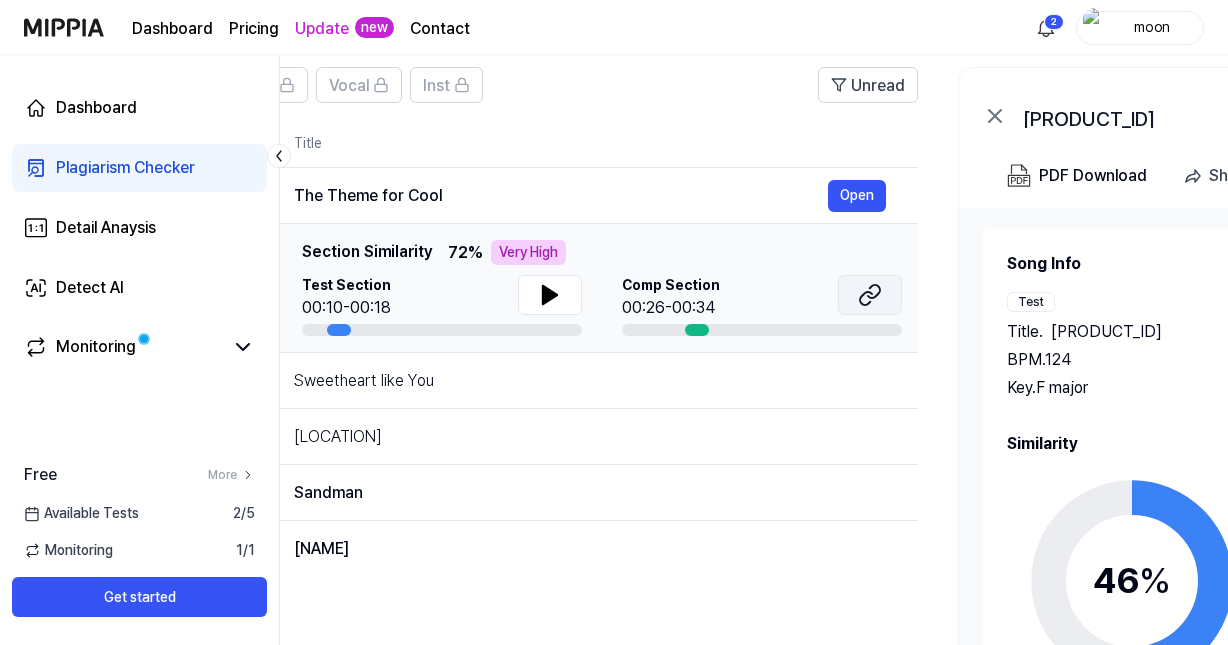 click 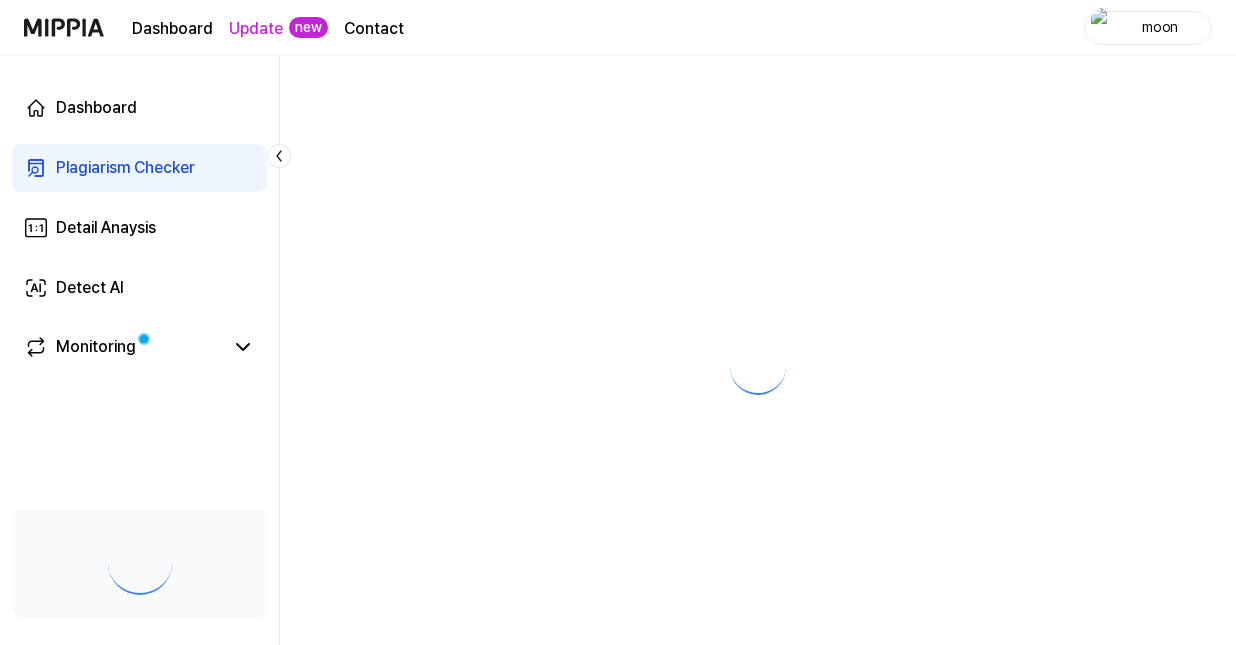 scroll, scrollTop: 0, scrollLeft: 0, axis: both 